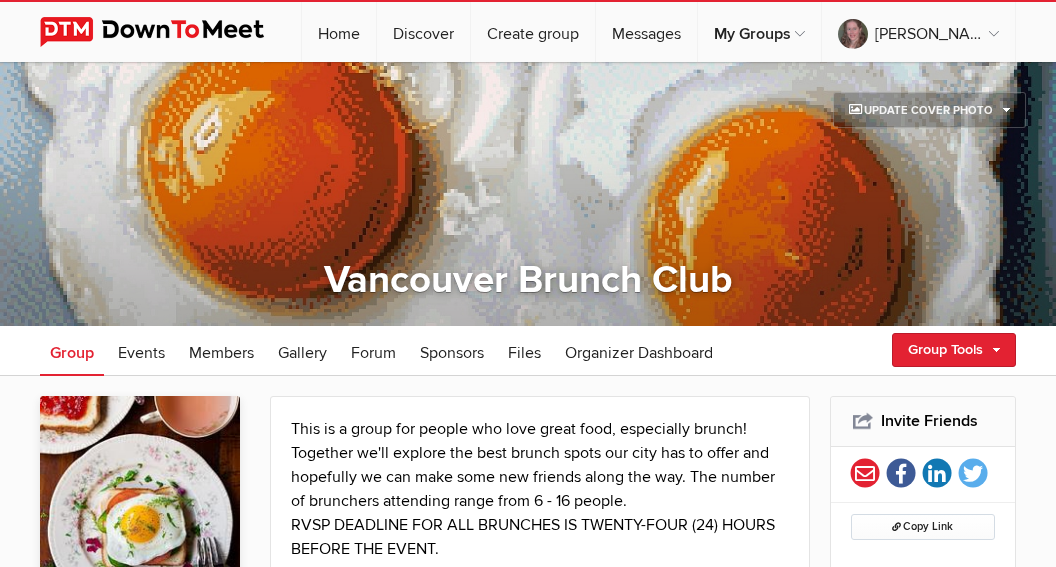 click on "Coquette Brasserie-Kitsilano" 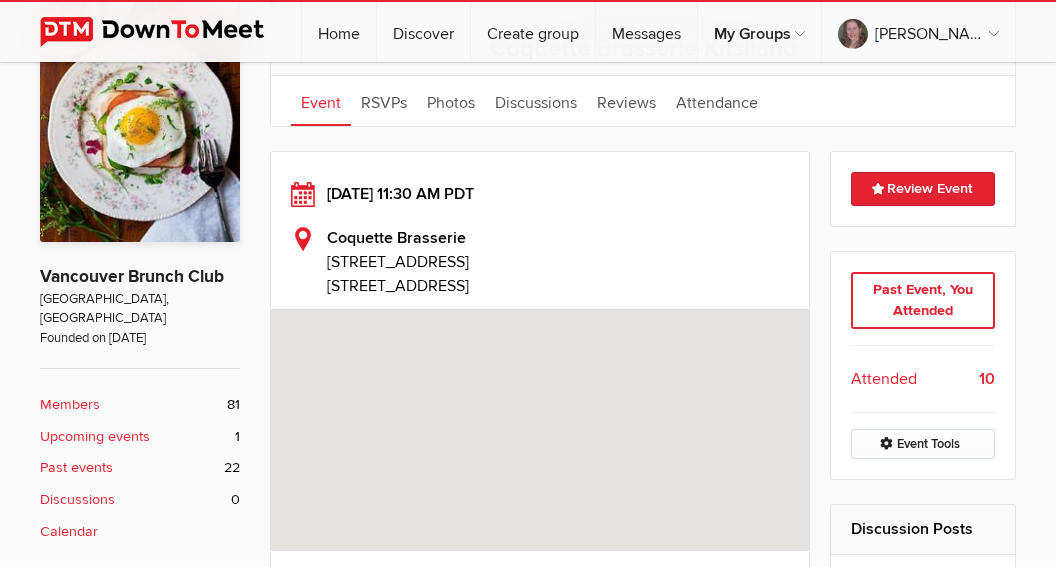scroll, scrollTop: 456, scrollLeft: 0, axis: vertical 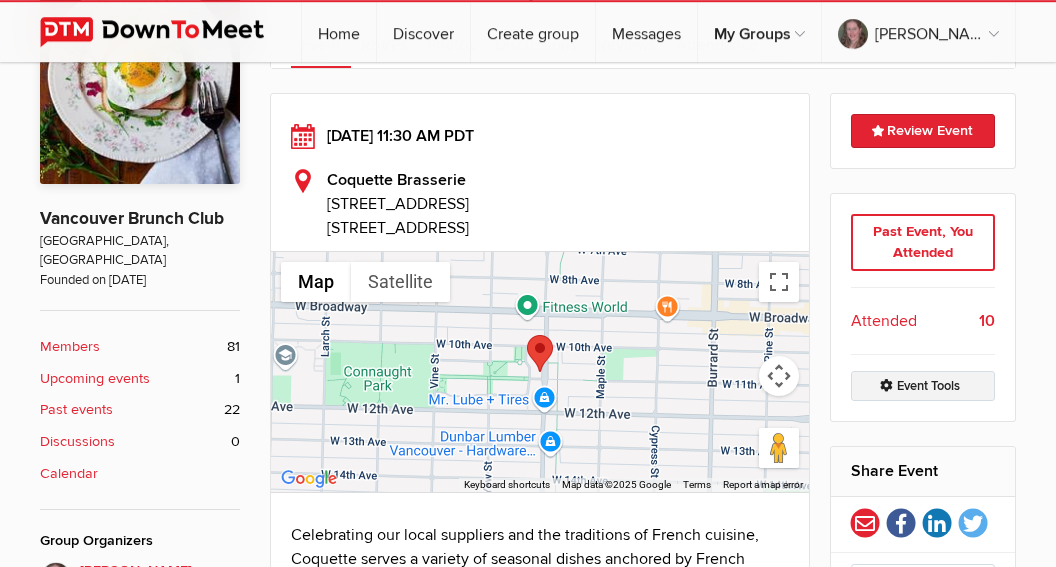 click on "Event Tools" 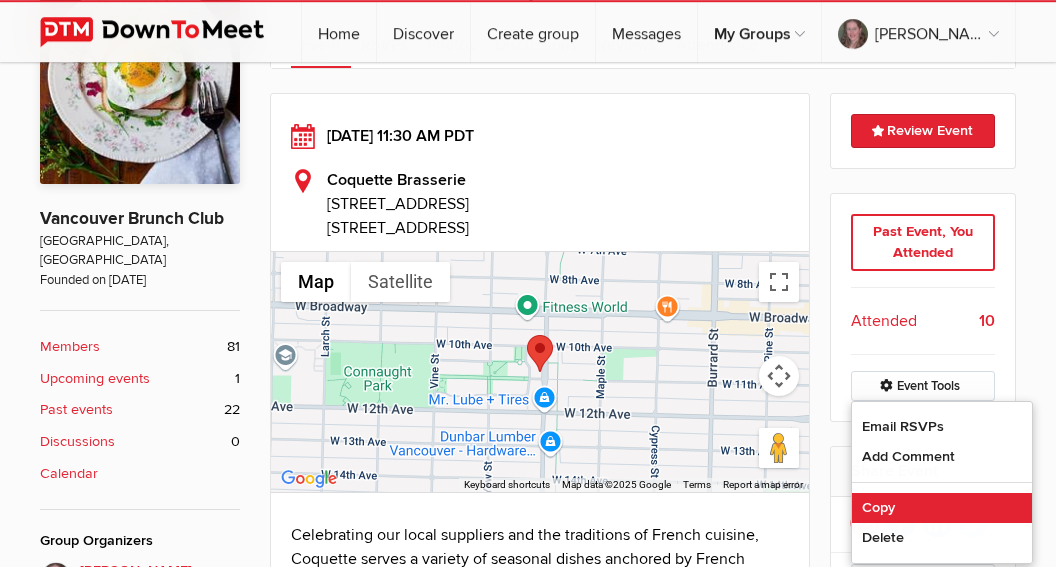 click on "Copy" 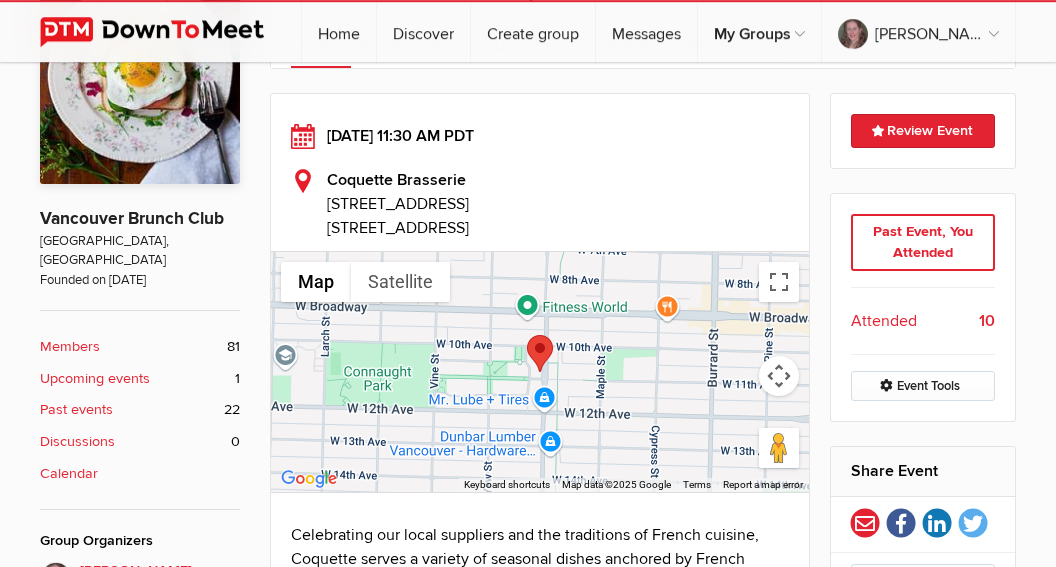 select on "Canada" 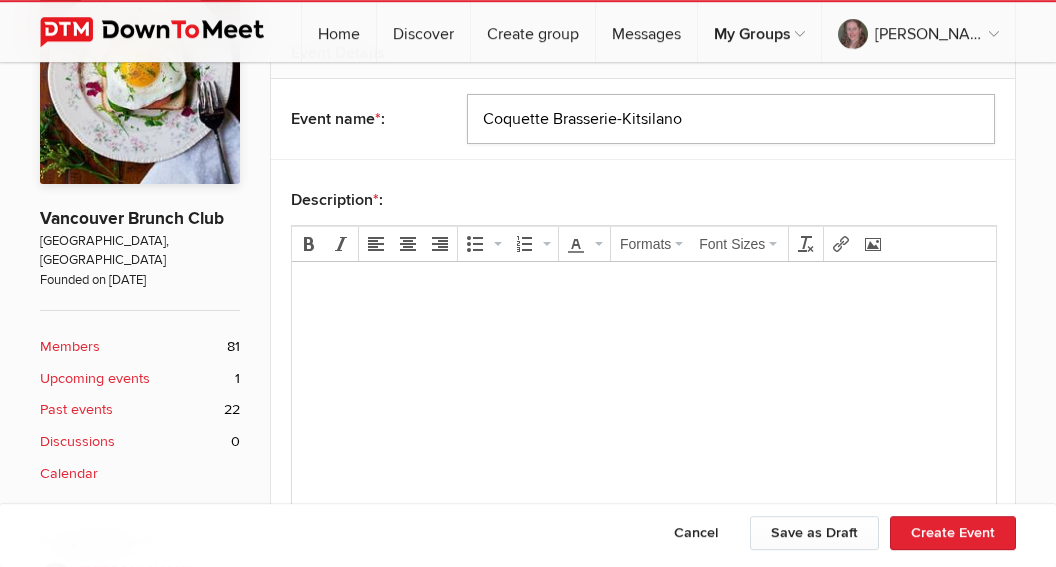 drag, startPoint x: 729, startPoint y: 112, endPoint x: 473, endPoint y: 109, distance: 256.01758 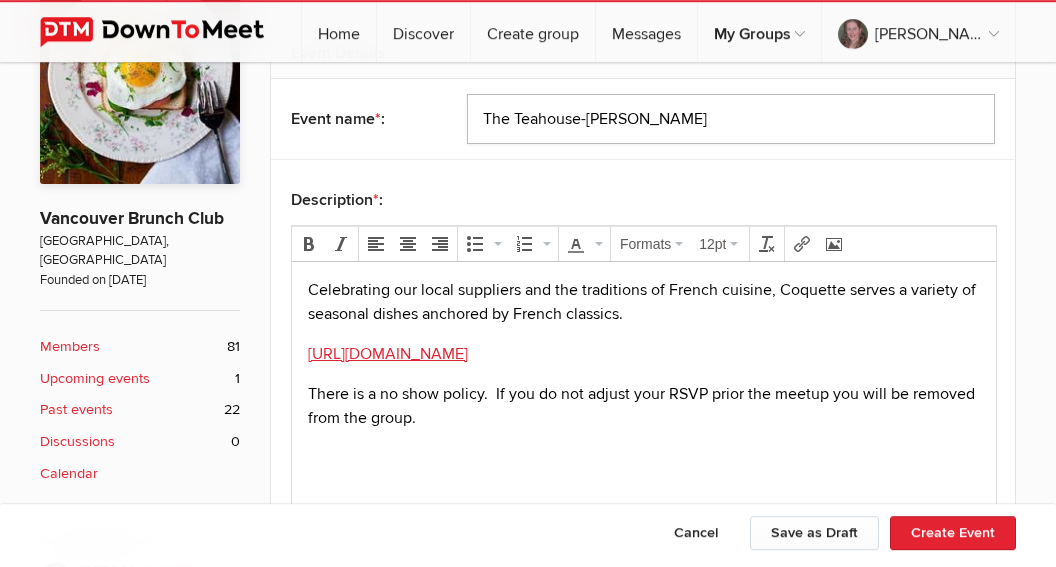 type on "The Teahouse-[PERSON_NAME]" 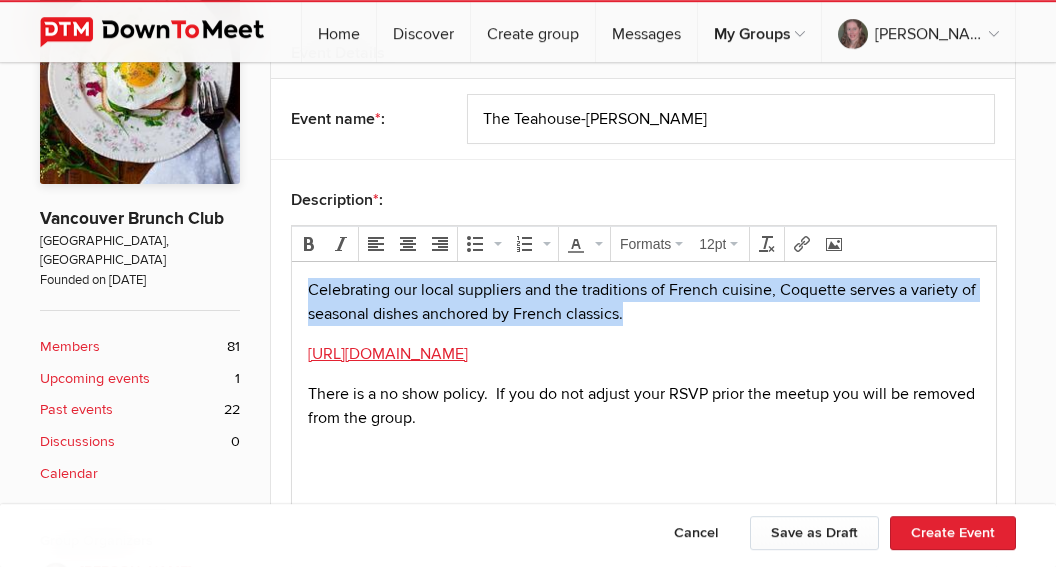 drag, startPoint x: 656, startPoint y: 319, endPoint x: 285, endPoint y: 294, distance: 371.84137 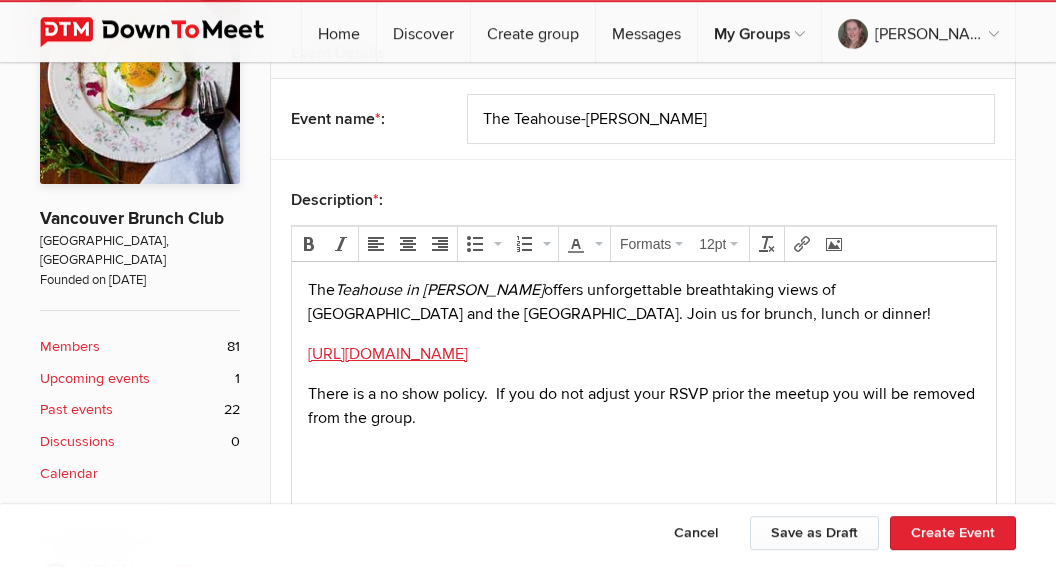 type 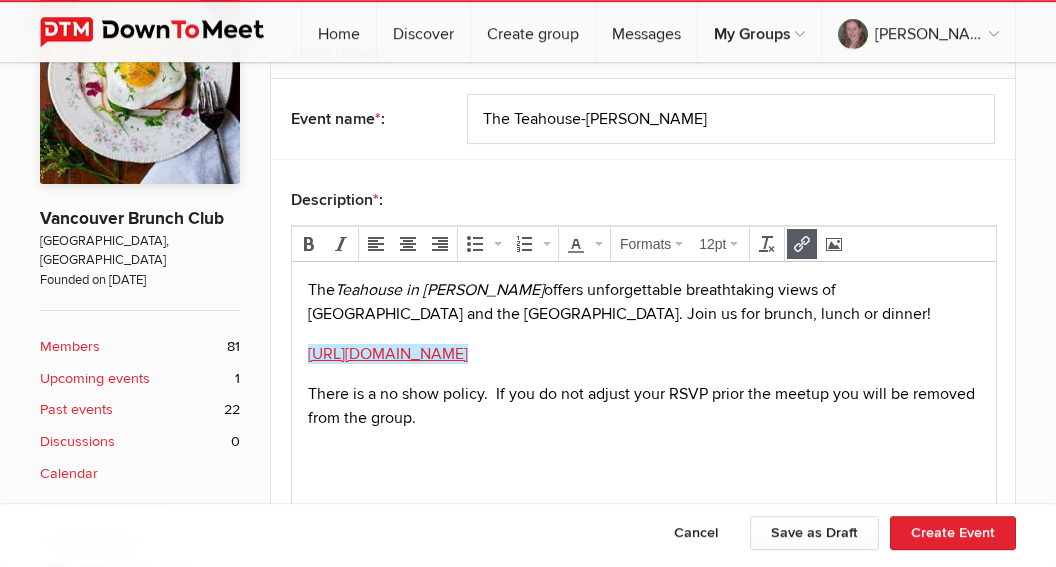 drag, startPoint x: 526, startPoint y: 343, endPoint x: 272, endPoint y: 336, distance: 254.09644 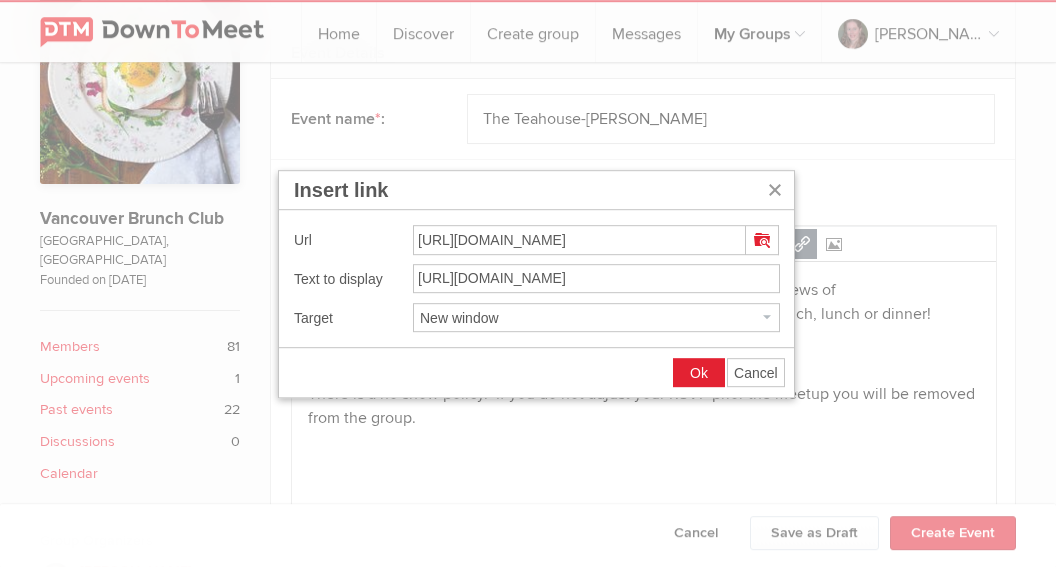 click on "https://brasseriecoquette.ca/" at bounding box center [579, 240] 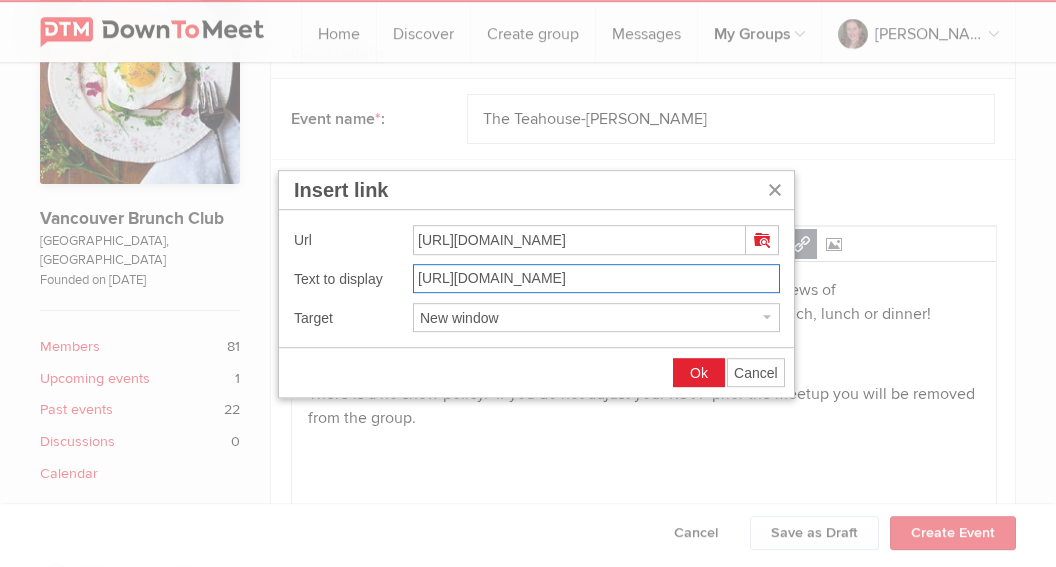 drag, startPoint x: 620, startPoint y: 271, endPoint x: 260, endPoint y: 264, distance: 360.06805 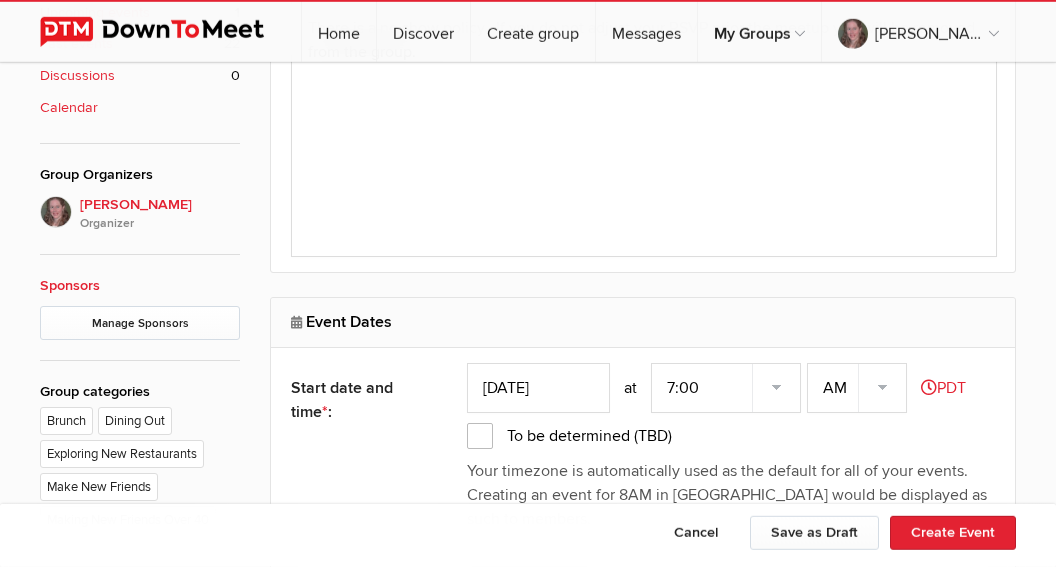 scroll, scrollTop: 830, scrollLeft: 0, axis: vertical 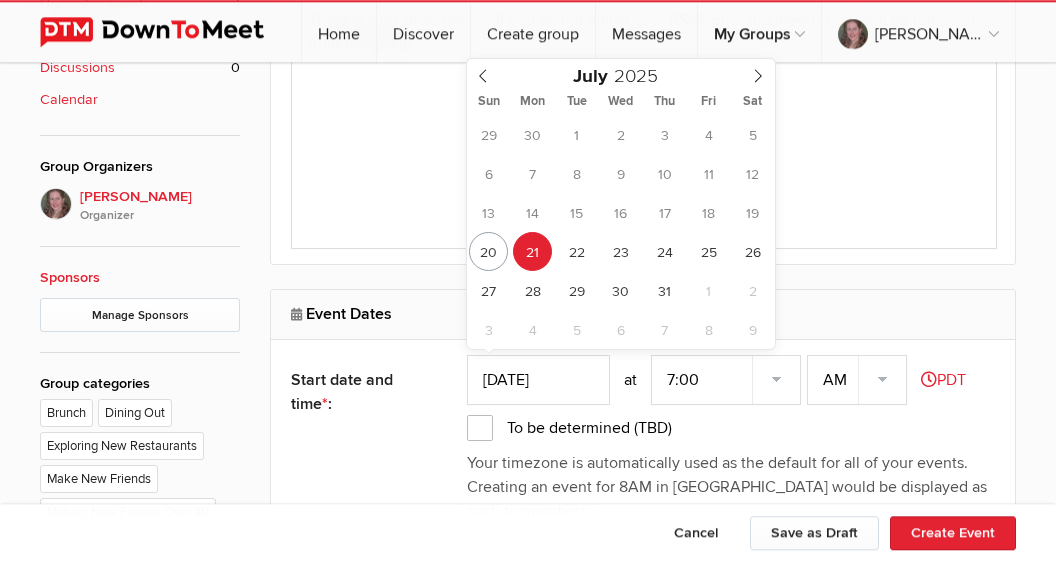 click on "Jul 21, 2025" 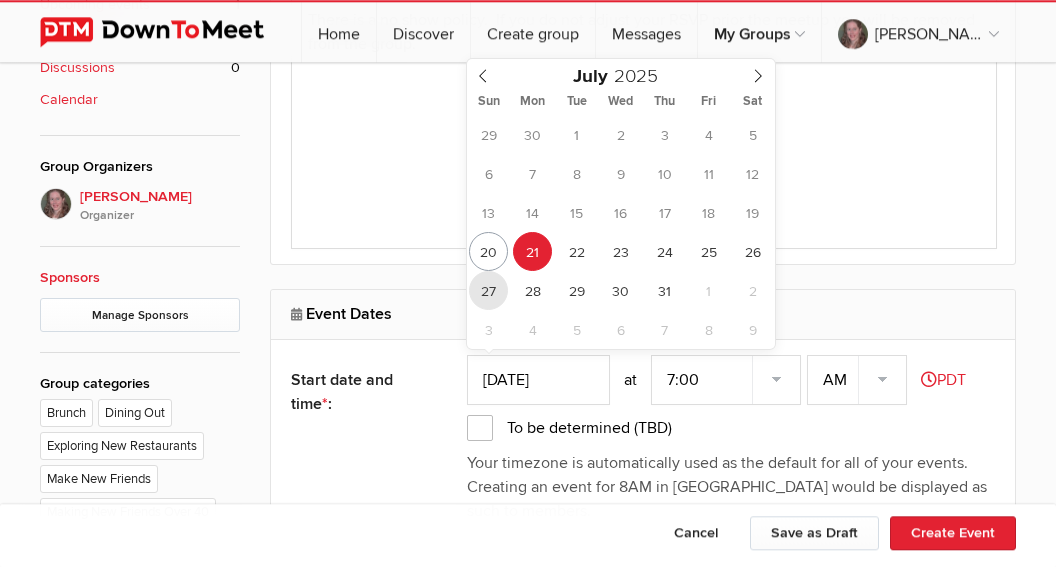 type on "Jul 27, 2025" 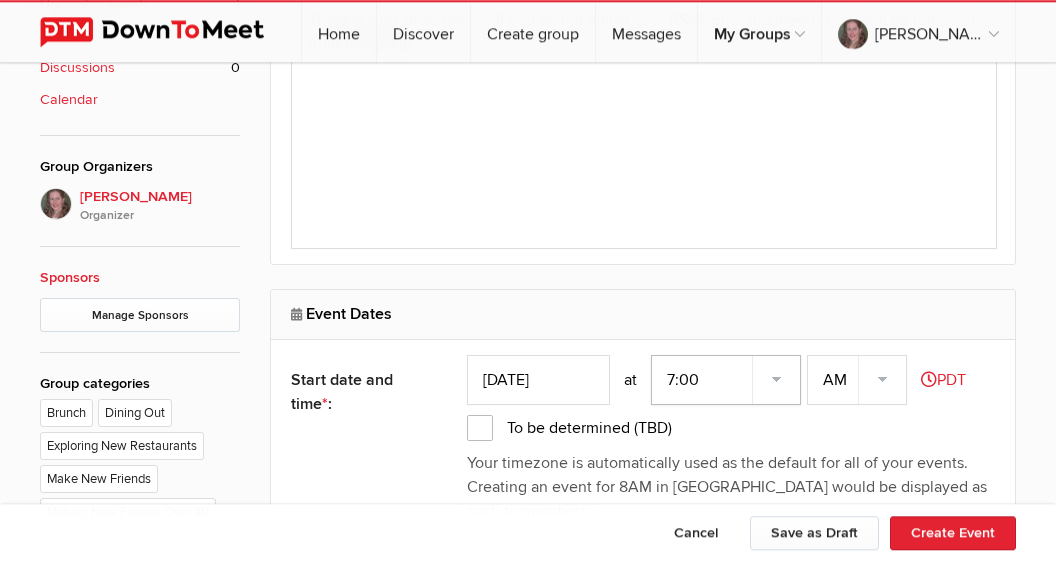 click on "7:00 7:15 7:30 7:45 8:00 8:15 8:30 8:45 9:00 9:15 9:30 9:45 10:00 10:15 10:30 10:45 11:00 11:15 11:30 11:45 12:00 12:15 12:30 12:45 1:00 1:15 1:30 1:45 2:00 2:15 2:30 2:45 3:00 3:15 3:30 3:45 4:00 4:15 4:30 4:45 5:00 5:15 5:30 5:45 6:00 6:15 6:30 6:45" 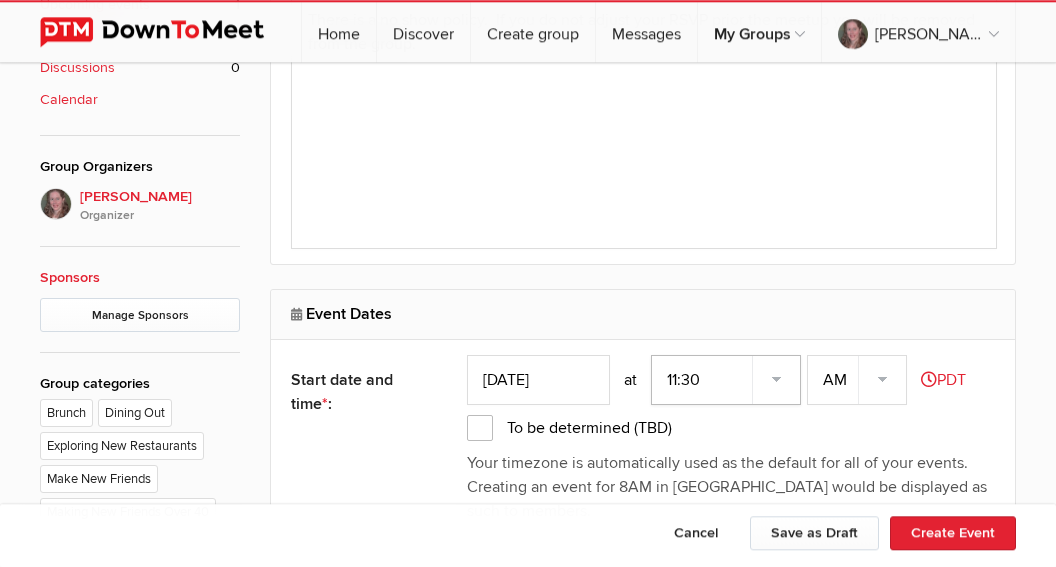 click on "11:30" 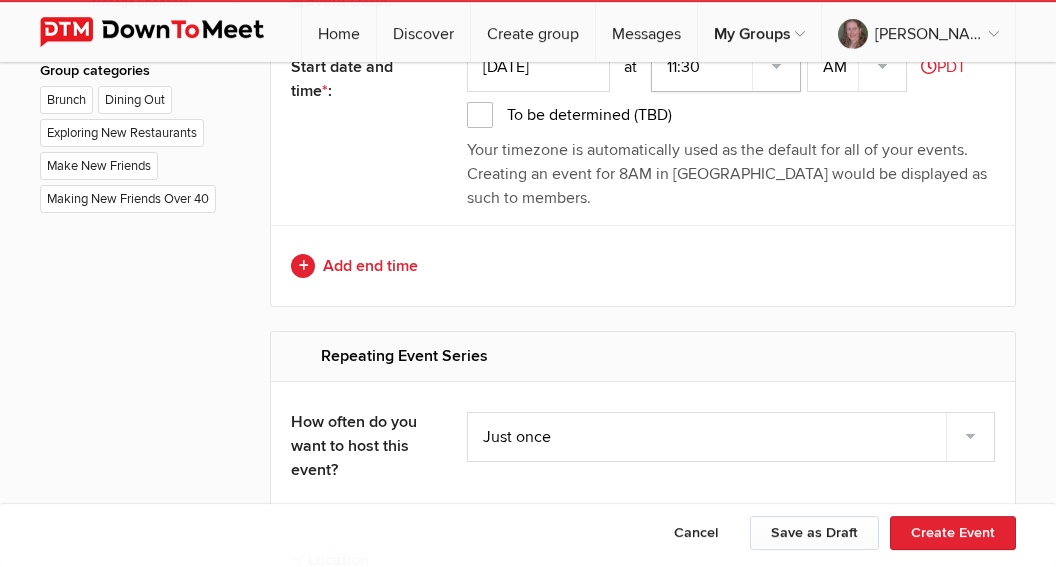 scroll, scrollTop: 1166, scrollLeft: 0, axis: vertical 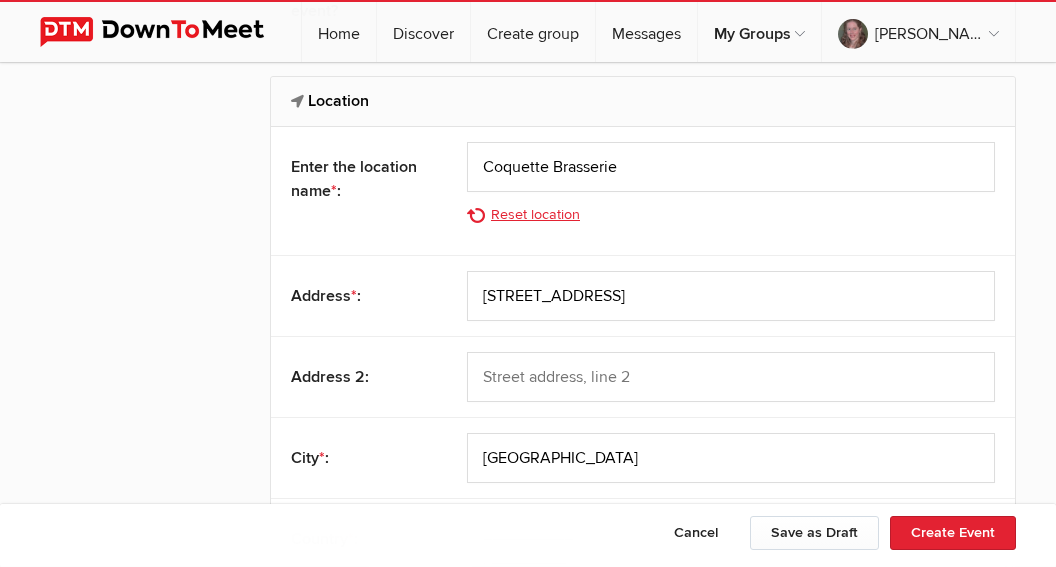 click on "Reset location" 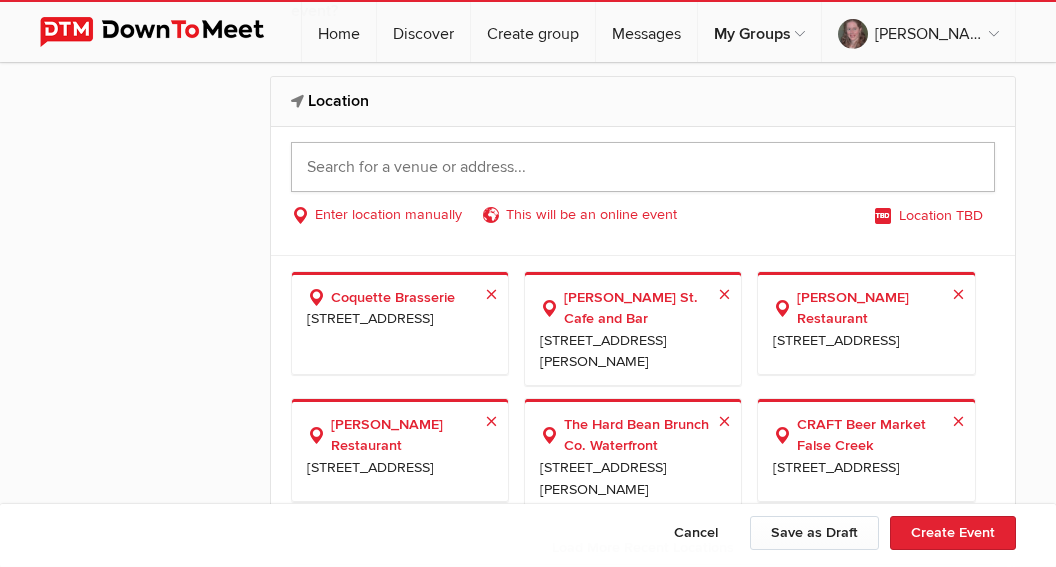 click 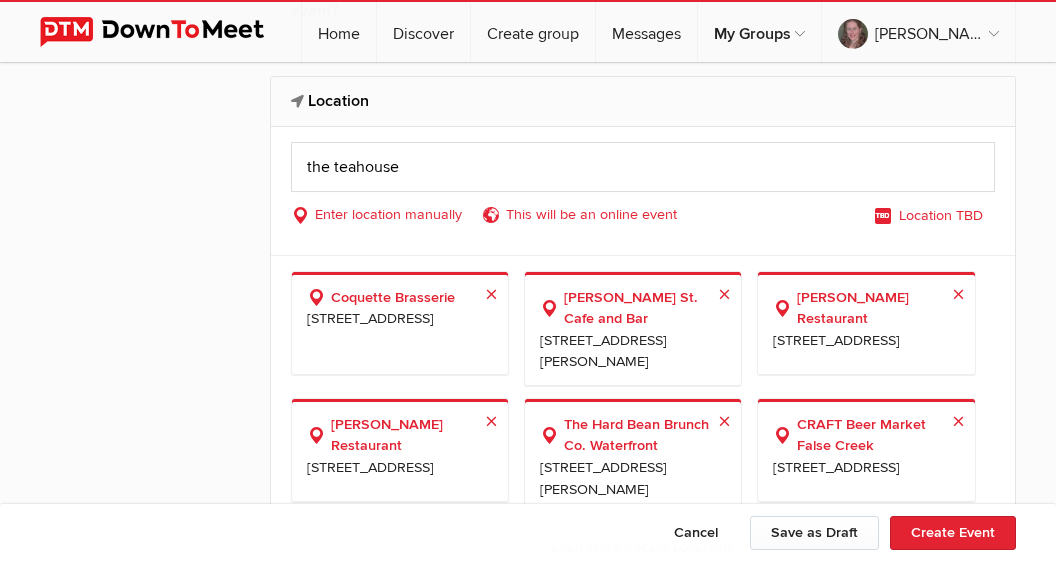 type on "The Teahouse in Stanley Park, Stanley Park Drive, Vancouver, BC, Canada" 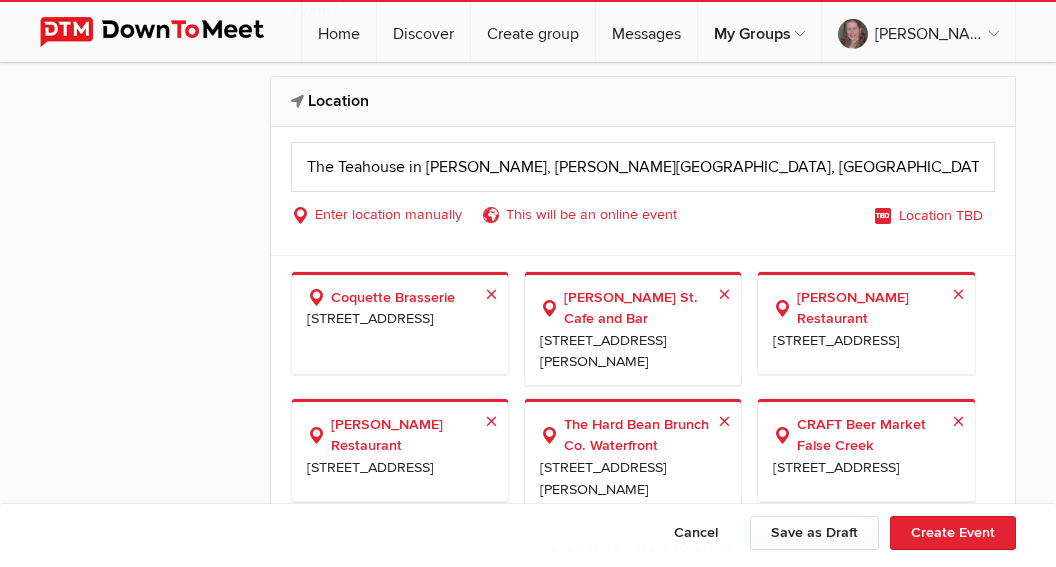 select on "Canada" 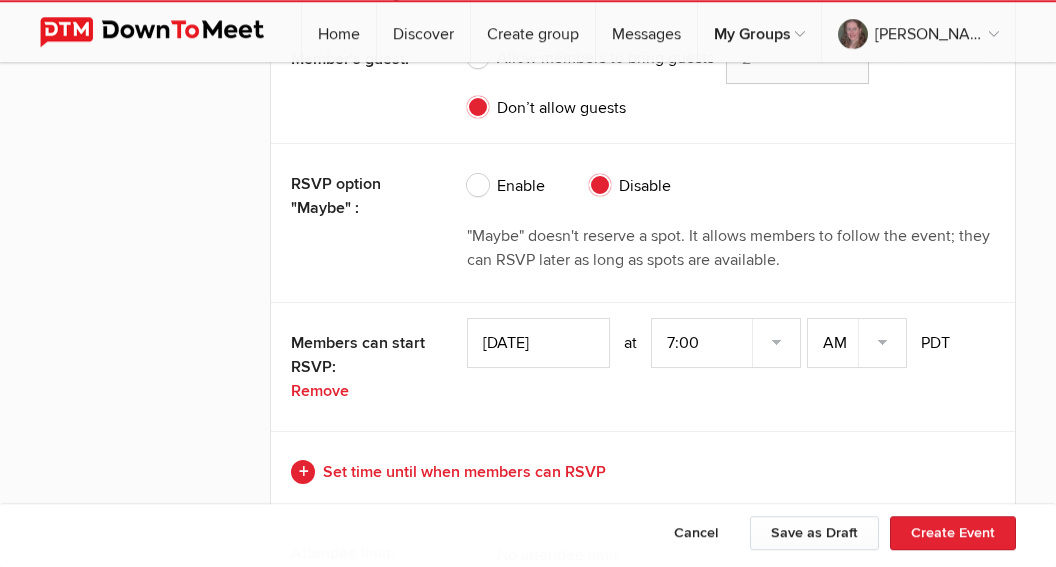 scroll, scrollTop: 4242, scrollLeft: 0, axis: vertical 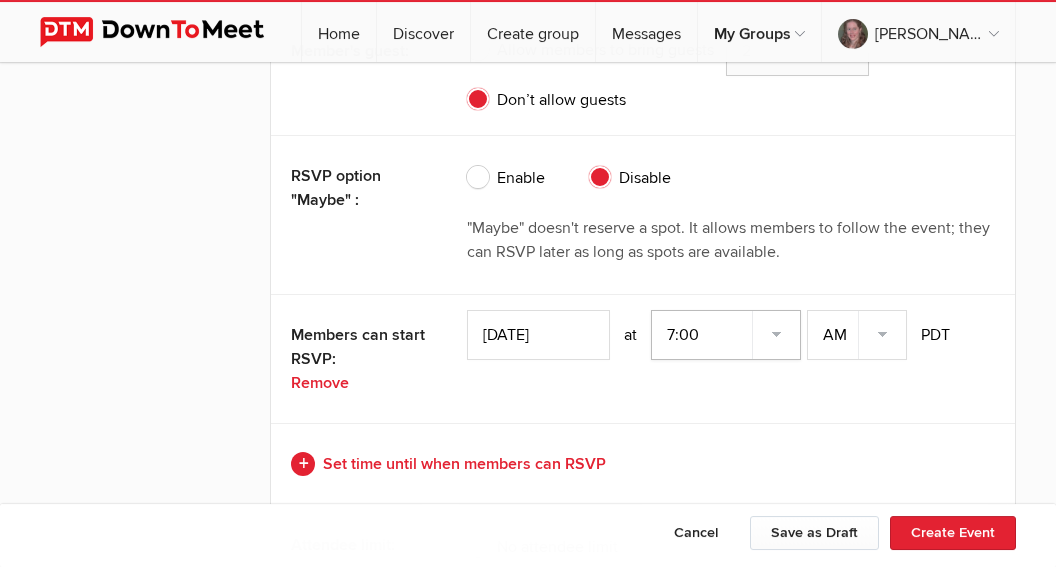 click on "7:00 7:15 7:30 7:45 8:00 8:15 8:30 8:45 9:00 9:15 9:30 9:45 10:00 10:15 10:30 10:45 11:00 11:15 11:30 11:45 12:00 12:15 12:30 12:45 1:00 1:15 1:30 1:45 2:00 2:15 2:30 2:45 3:00 3:15 3:30 3:45 4:00 4:15 4:30 4:45 5:00 5:15 5:30 5:45 6:00 6:15 6:30 6:45" 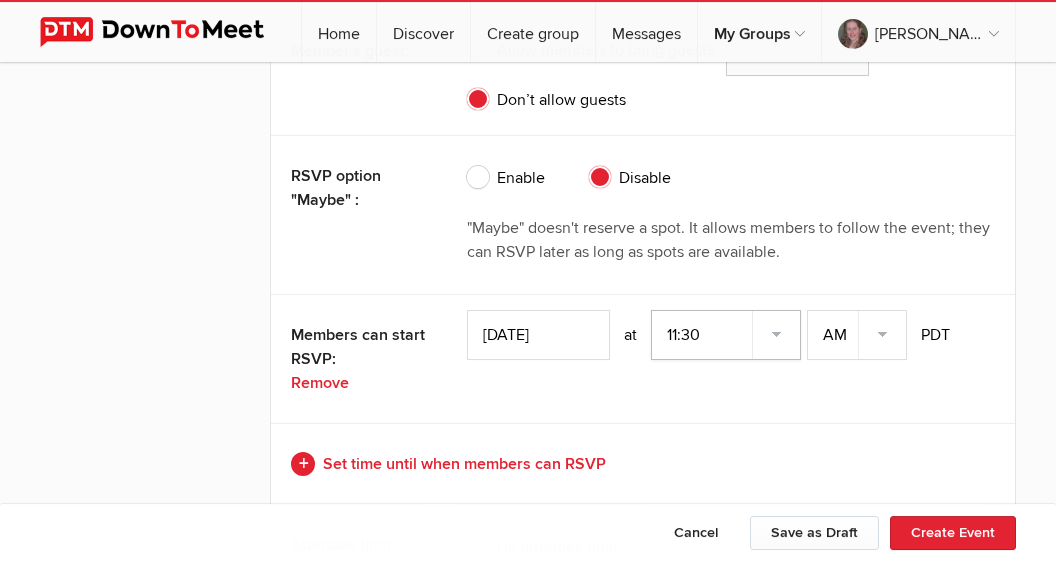 click on "11:30" 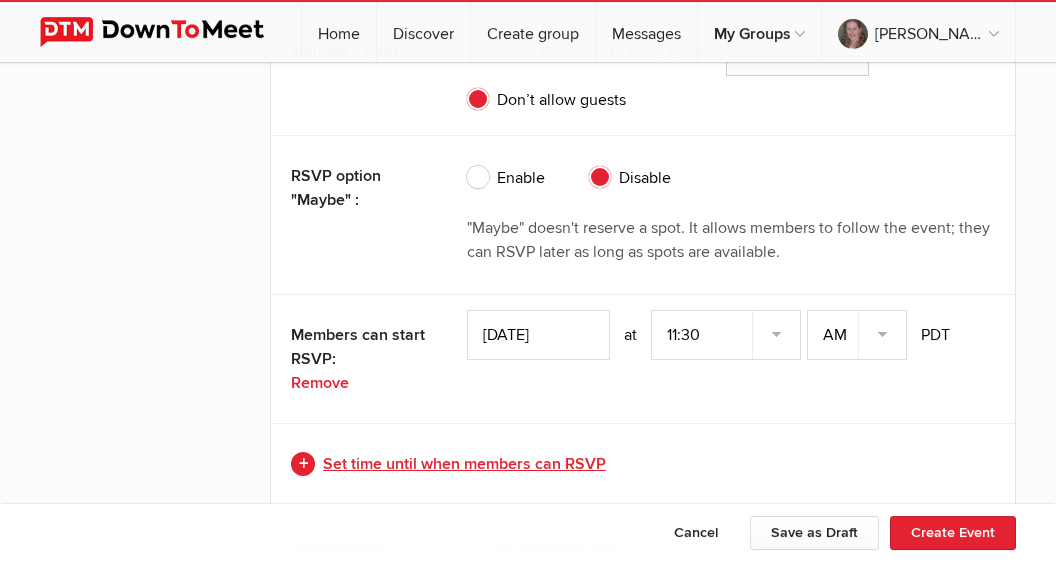click on "Set time until when members can RSVP" 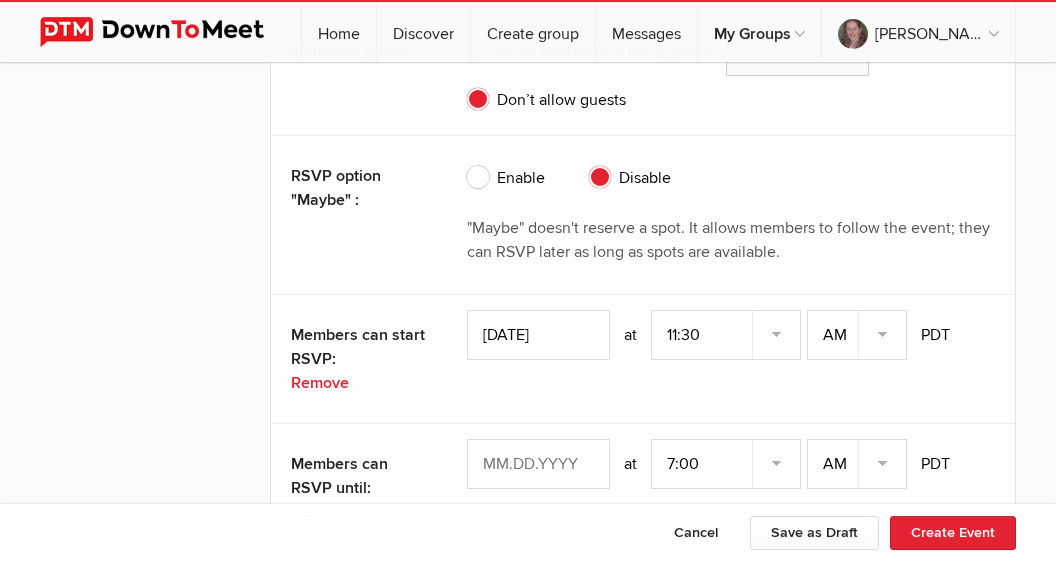 click at bounding box center (538, 464) 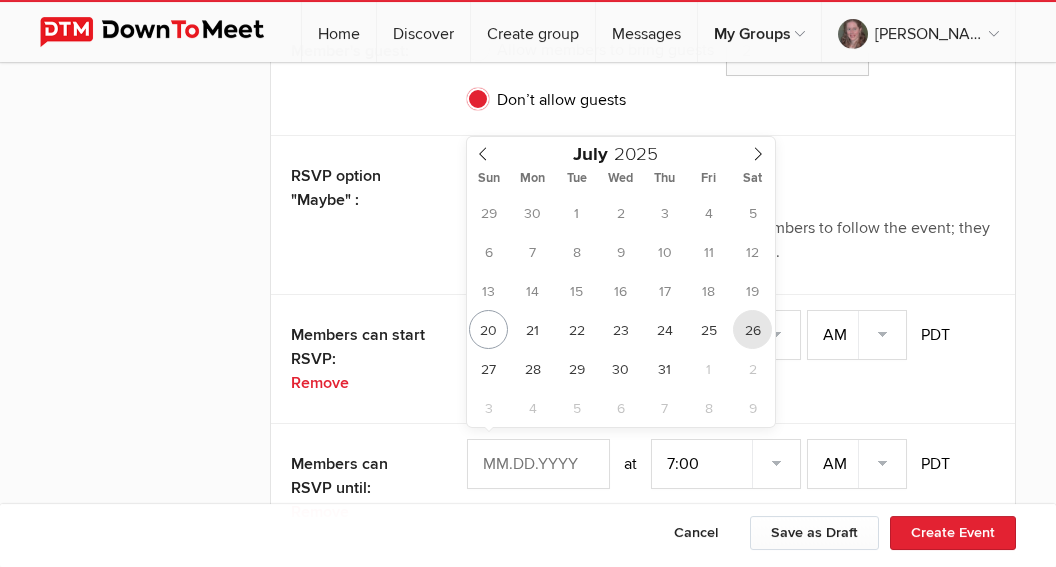 type on "Jul 26, 2025" 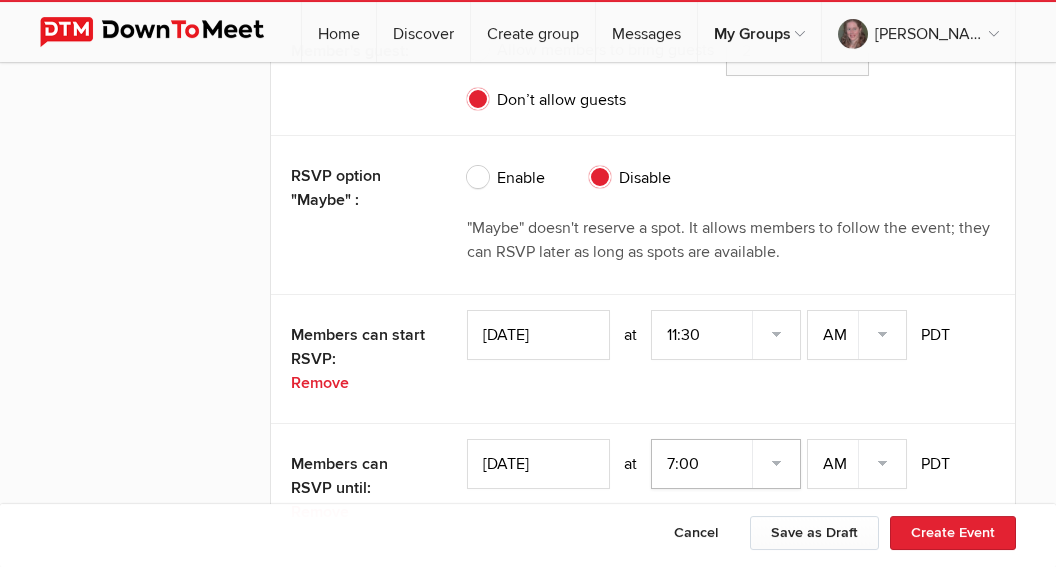 click on "7:00 7:15 7:30 7:45 8:00 8:15 8:30 8:45 9:00 9:15 9:30 9:45 10:00 10:15 10:30 10:45 11:00 11:15 11:30 11:45 12:00 12:15 12:30 12:45 1:00 1:15 1:30 1:45 2:00 2:15 2:30 2:45 3:00 3:15 3:30 3:45 4:00 4:15 4:30 4:45 5:00 5:15 5:30 5:45 6:00 6:15 6:30 6:45" 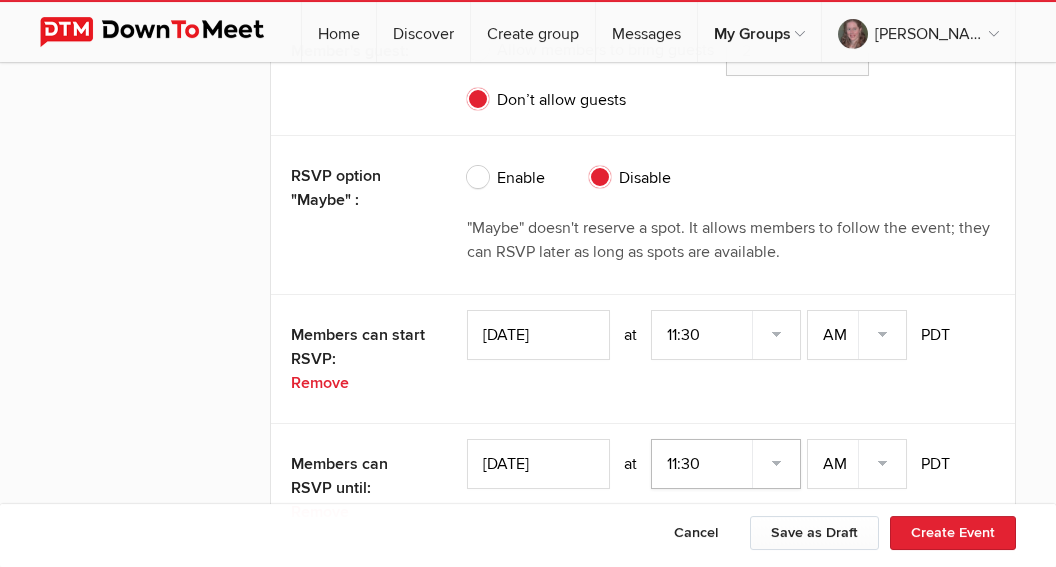 click on "11:30" 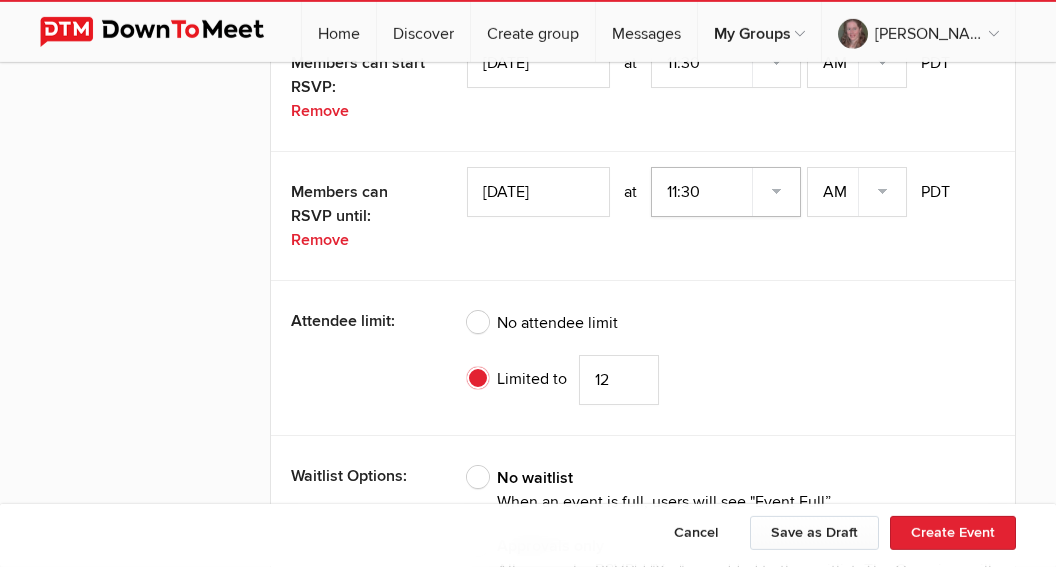 scroll, scrollTop: 4544, scrollLeft: 0, axis: vertical 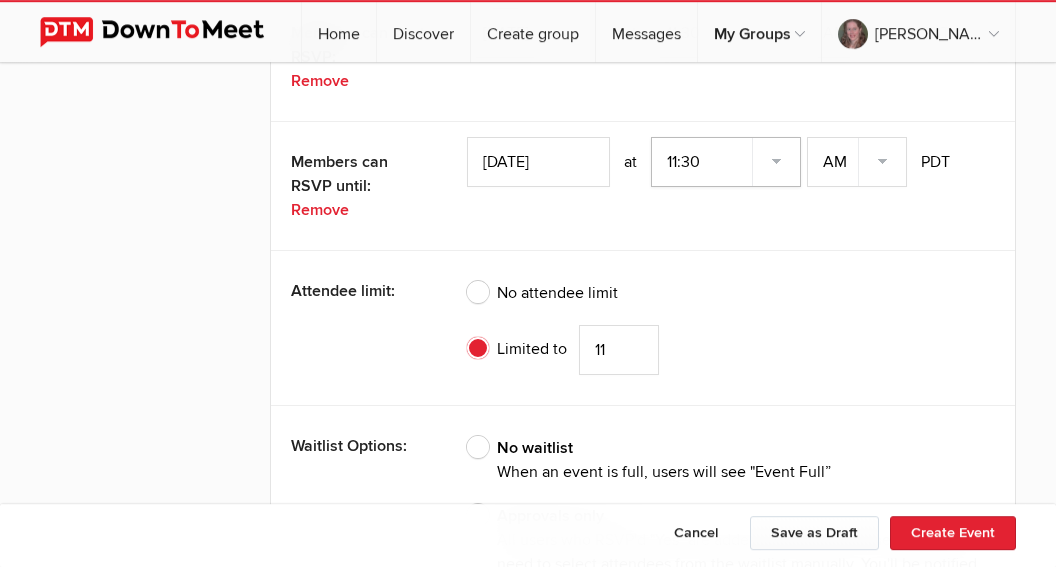 click on "11" 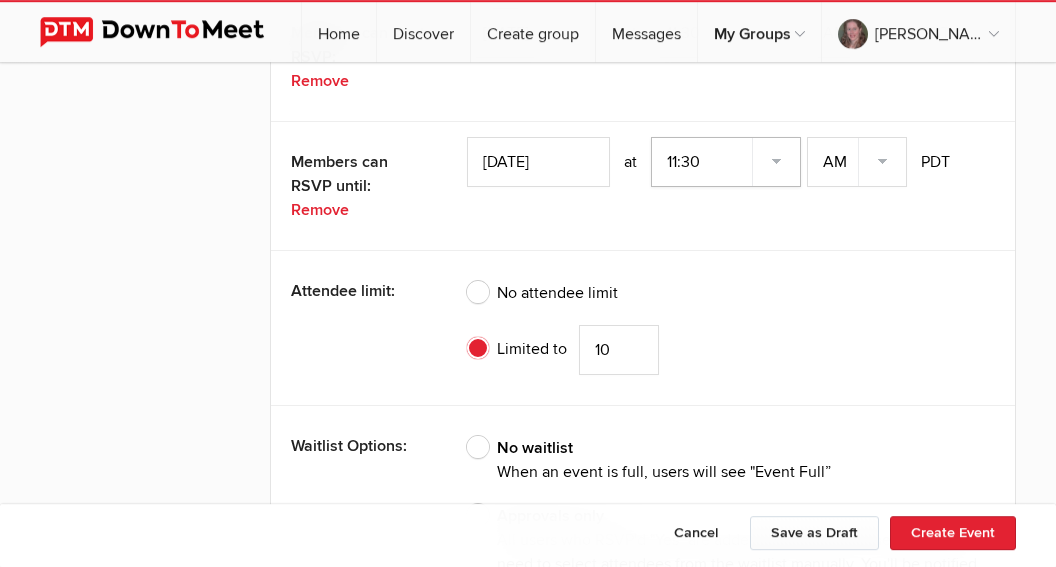 type on "10" 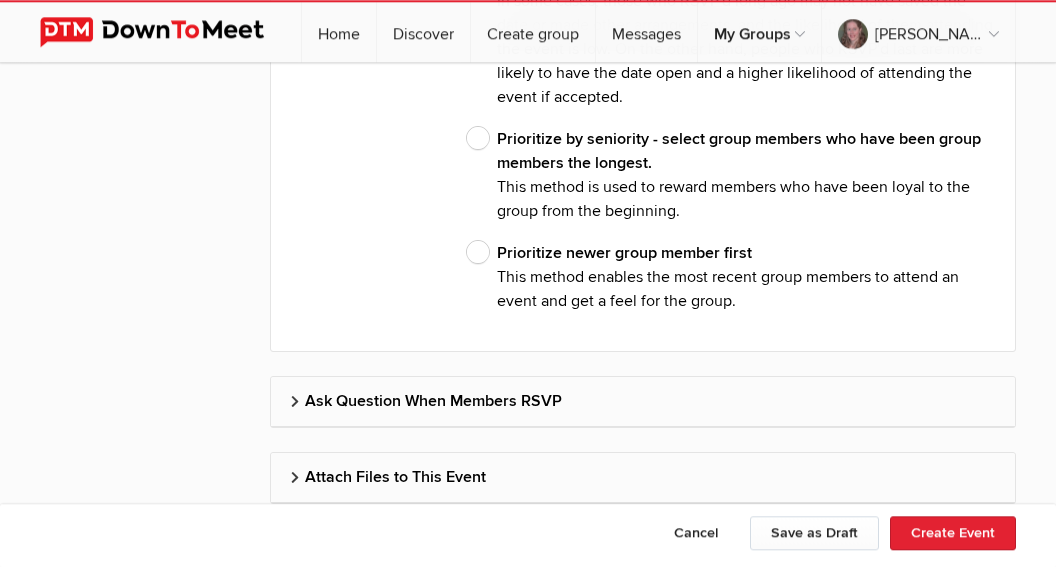 scroll, scrollTop: 5546, scrollLeft: 0, axis: vertical 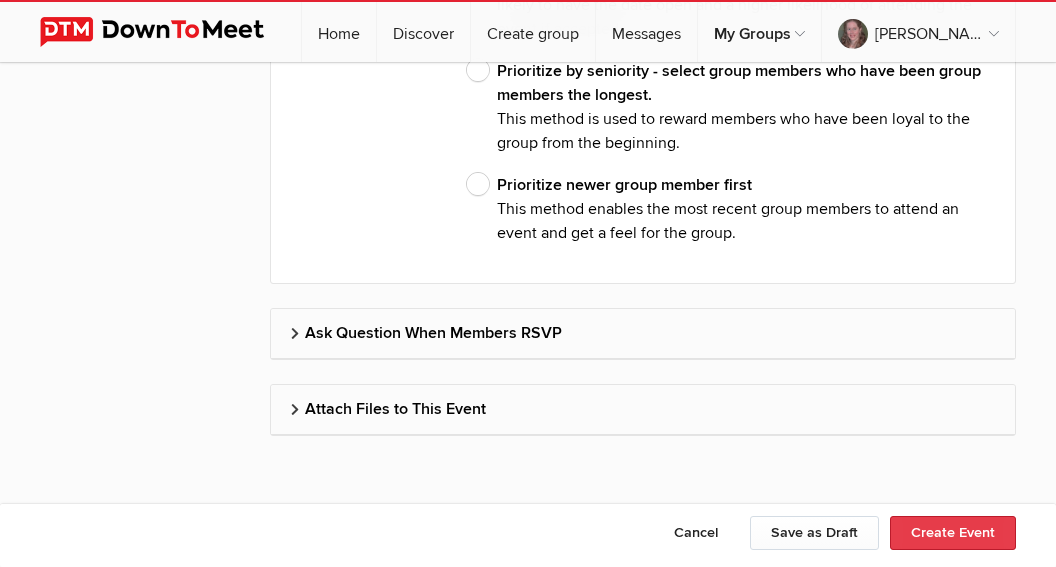 click on "Create Event" 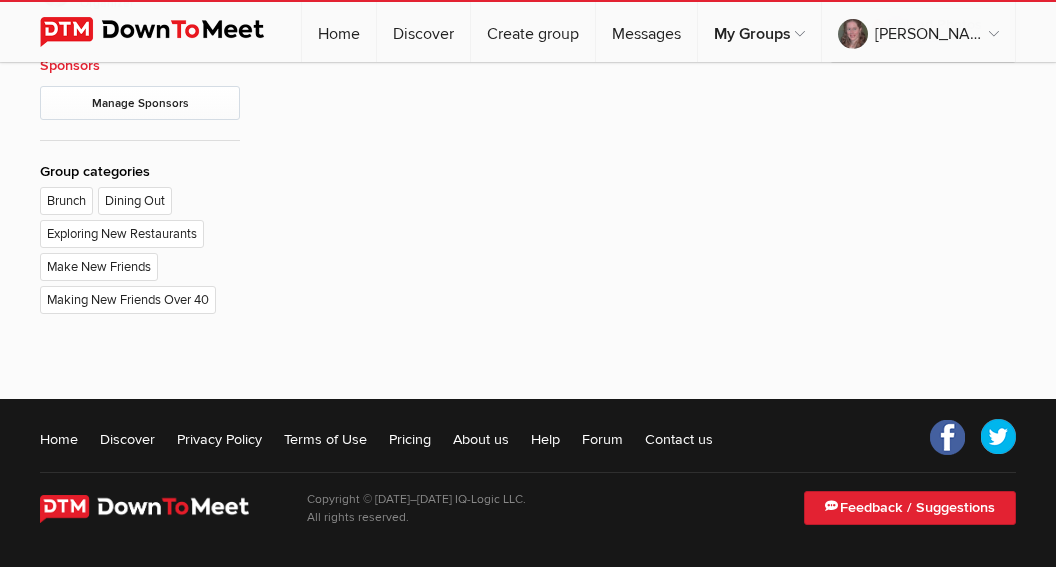 scroll, scrollTop: 0, scrollLeft: 0, axis: both 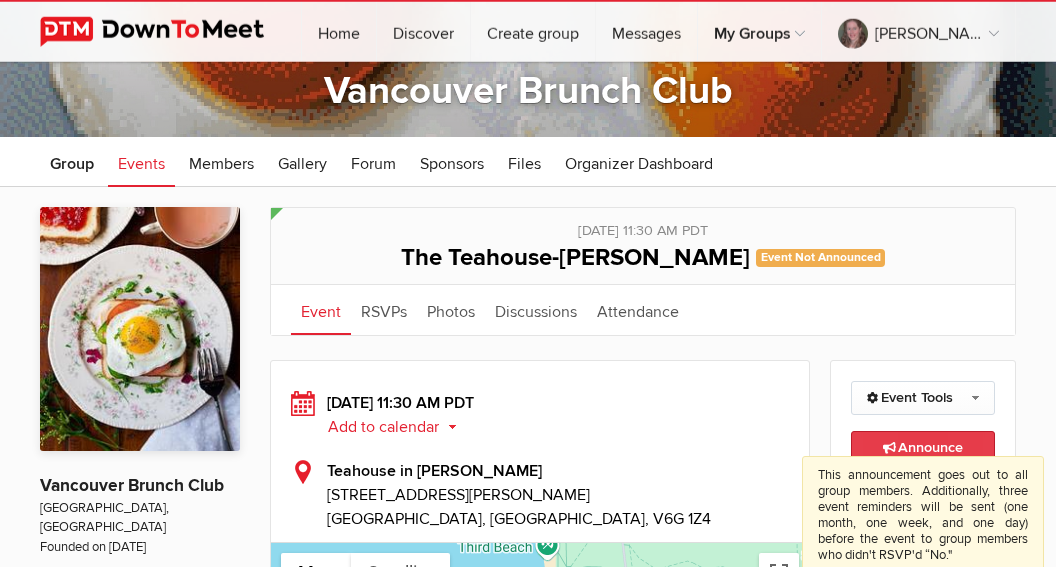 click on "Announce
This announcement goes out to all group members. Additionally, three event reminders will be sent (one month, one week, and one day) before the event to group members who didn't RSVP'd “No."
If the group is new, it's always a good idea to invite people to the group. The invitation buttons are provided for Facebook, Twitter, LinkedIn, email, etc. If you are an existing group organizer, click the "Copy Link" button to copy the link to your old group." 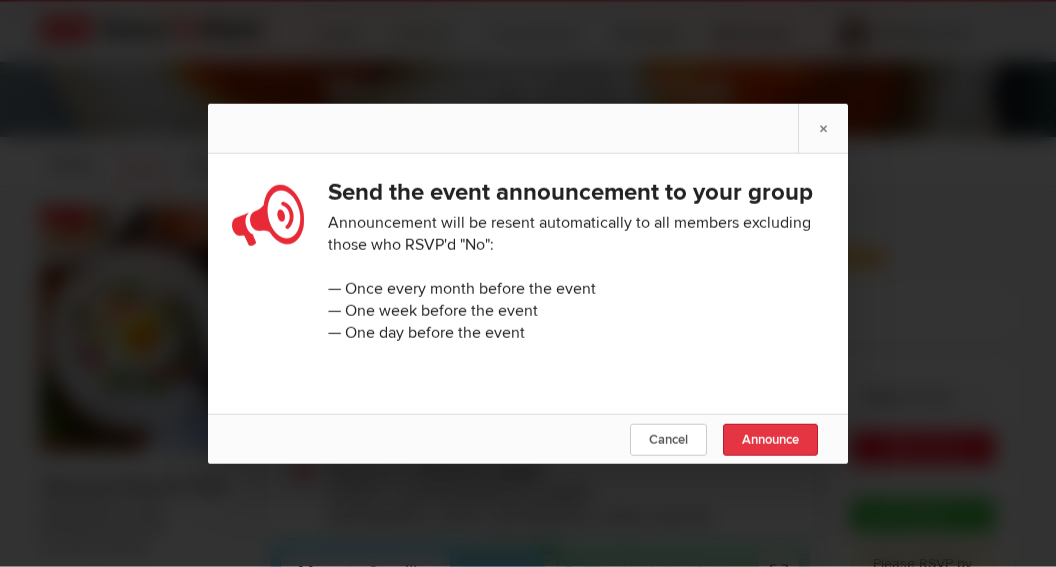 click on "Announce" 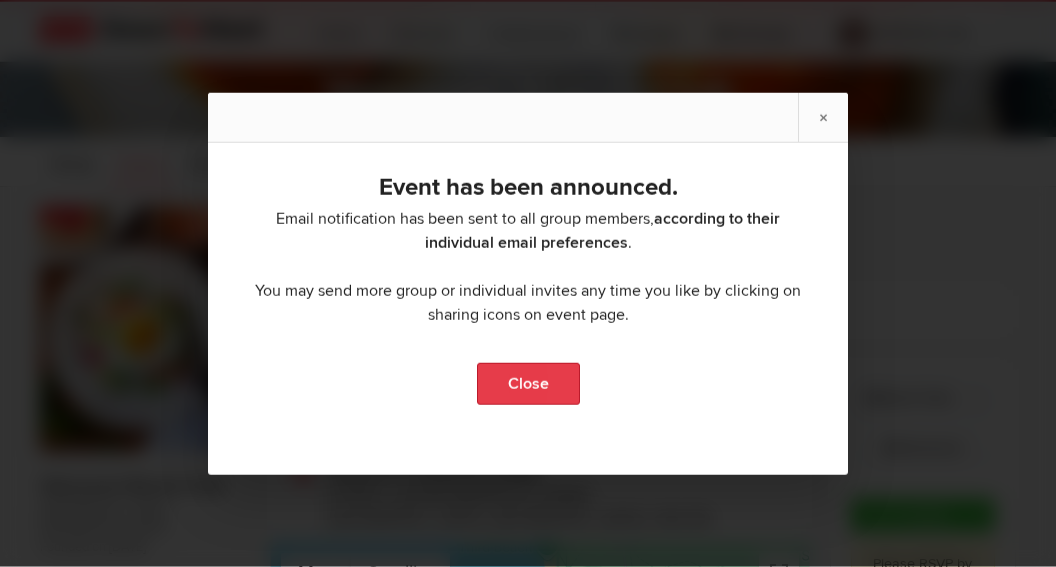 click on "Close" 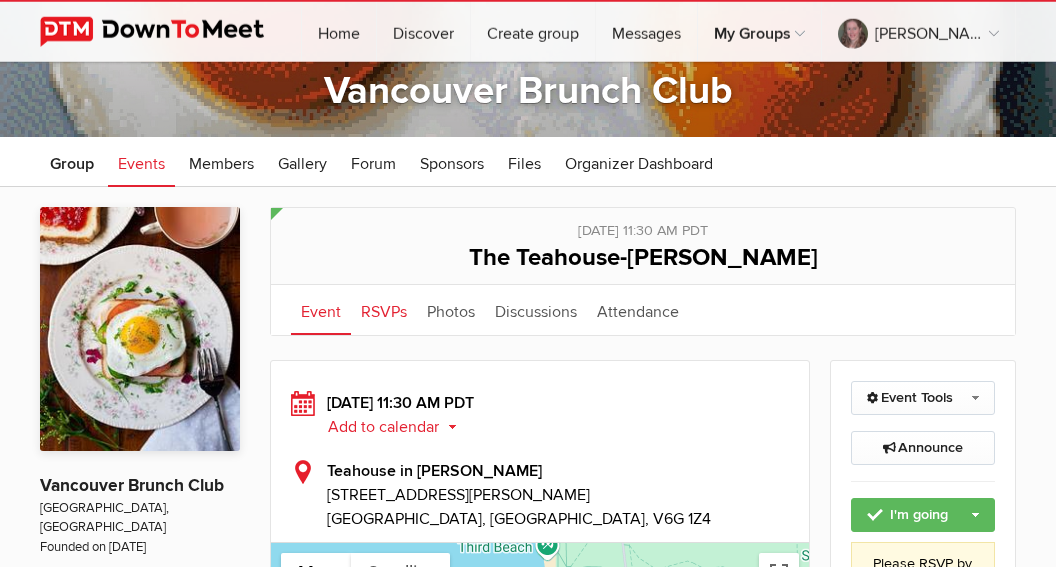 click on "RSVPs" 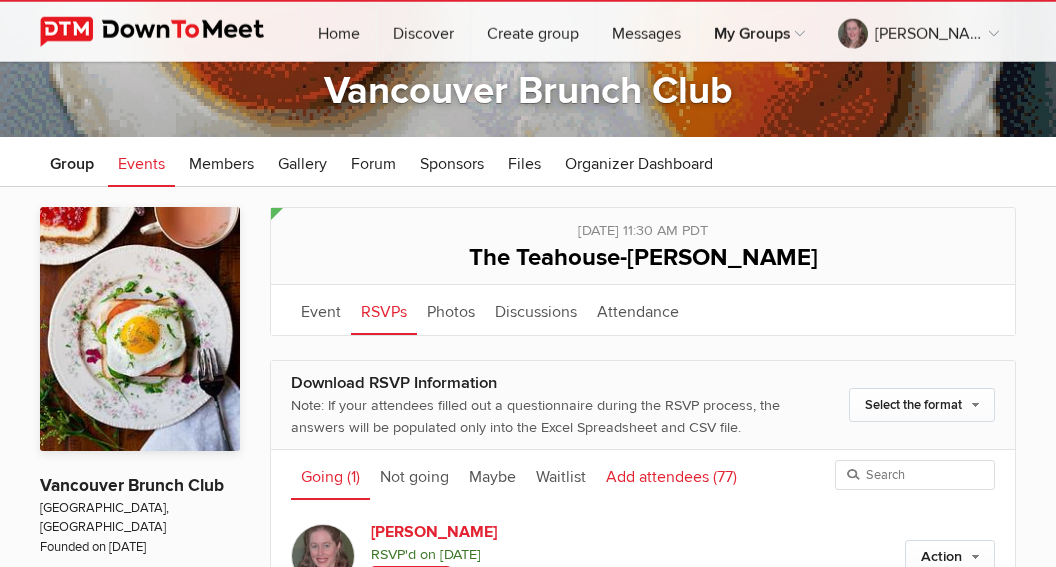click on "Add attendees
(77)" 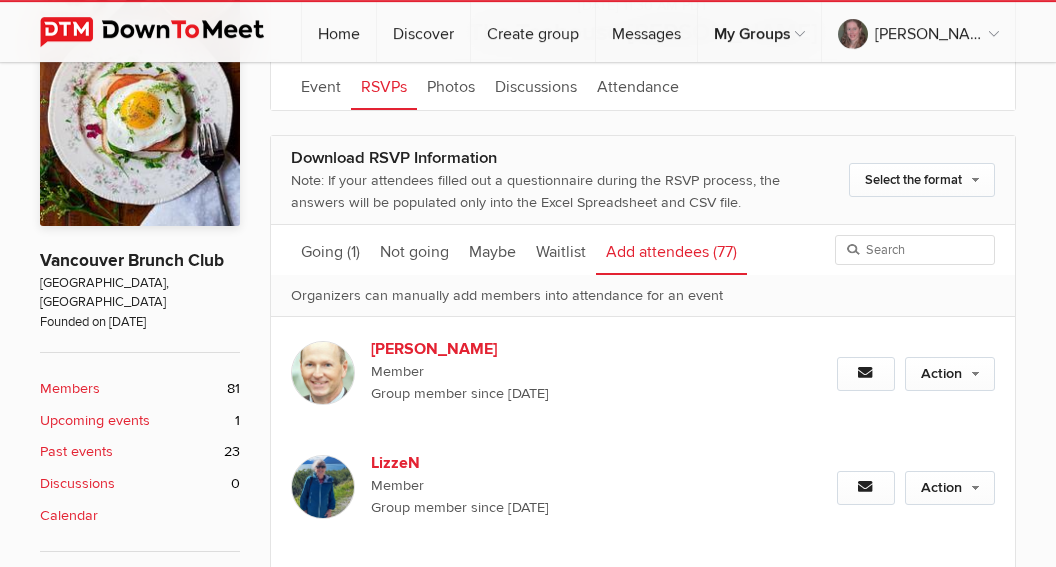 scroll, scrollTop: 426, scrollLeft: 0, axis: vertical 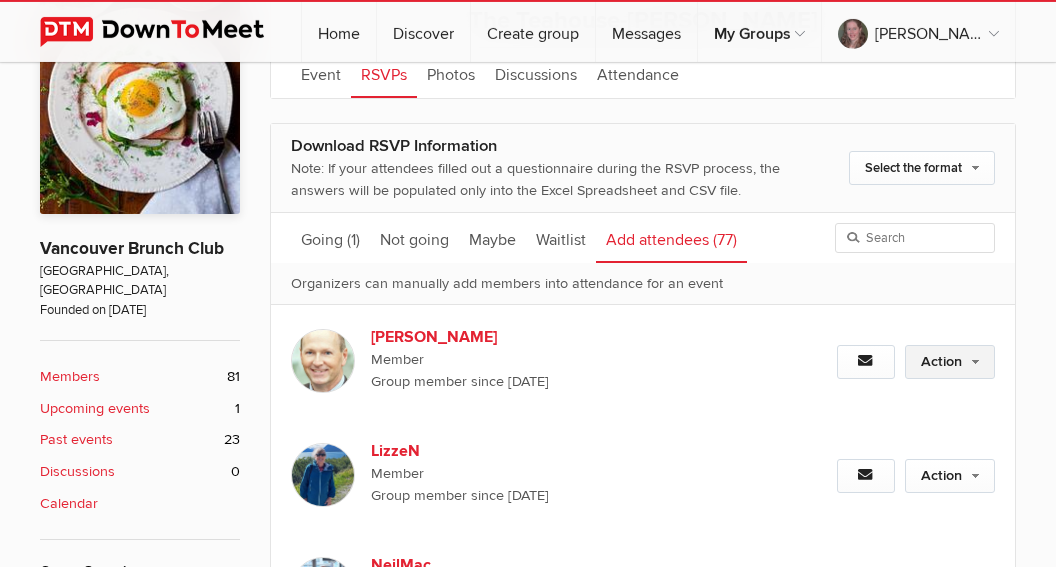 click on "Action" 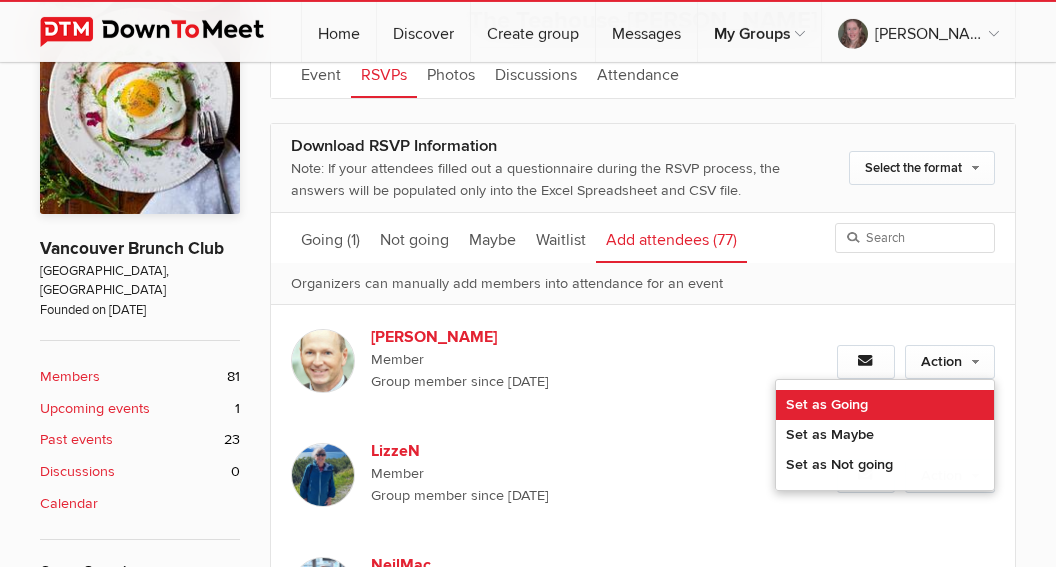 click on "Set as Going" 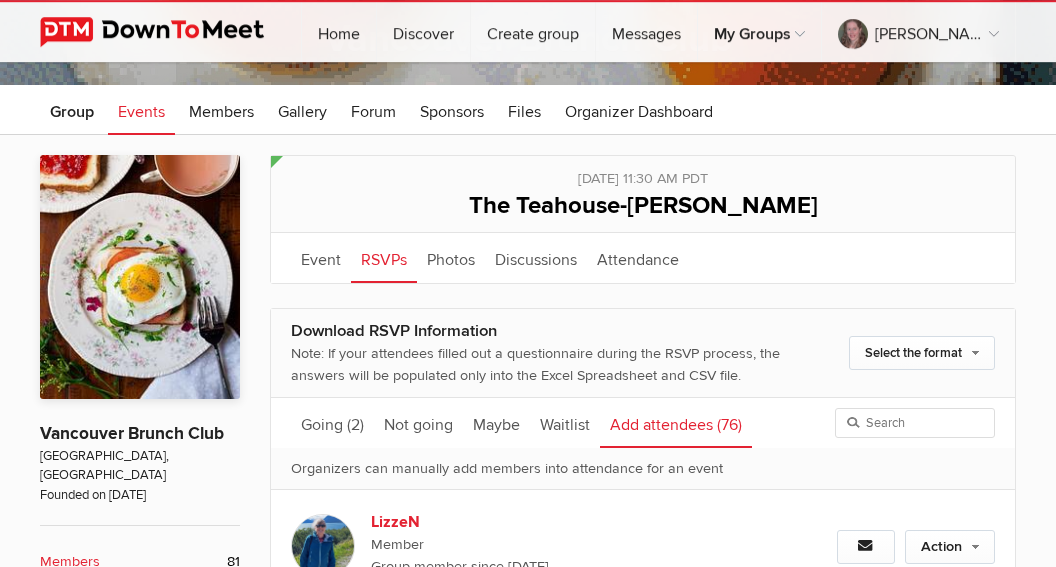 scroll, scrollTop: 12, scrollLeft: 0, axis: vertical 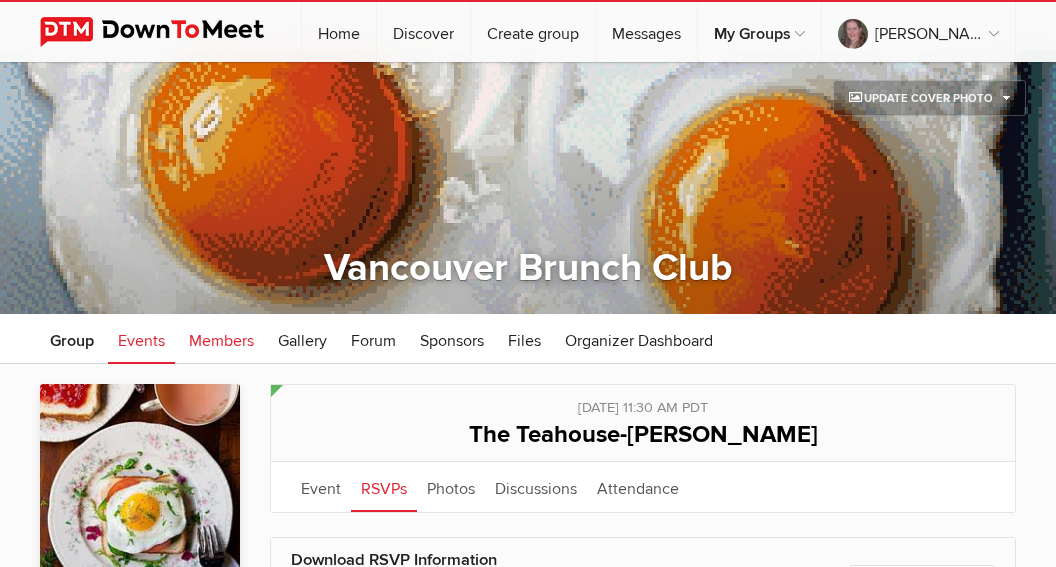 click on "Members" 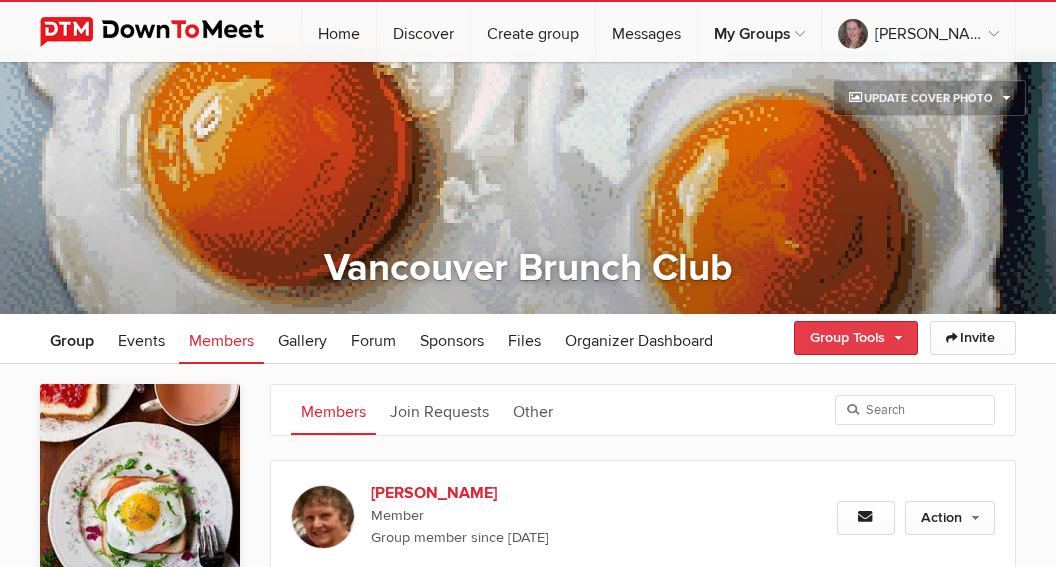 click on "Group Tools" 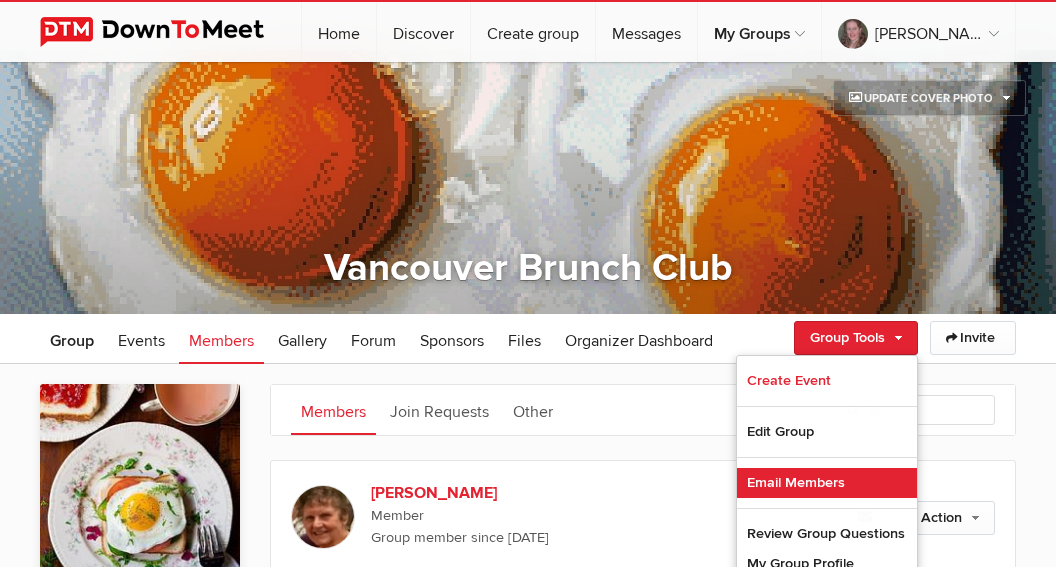 click on "Email Members" 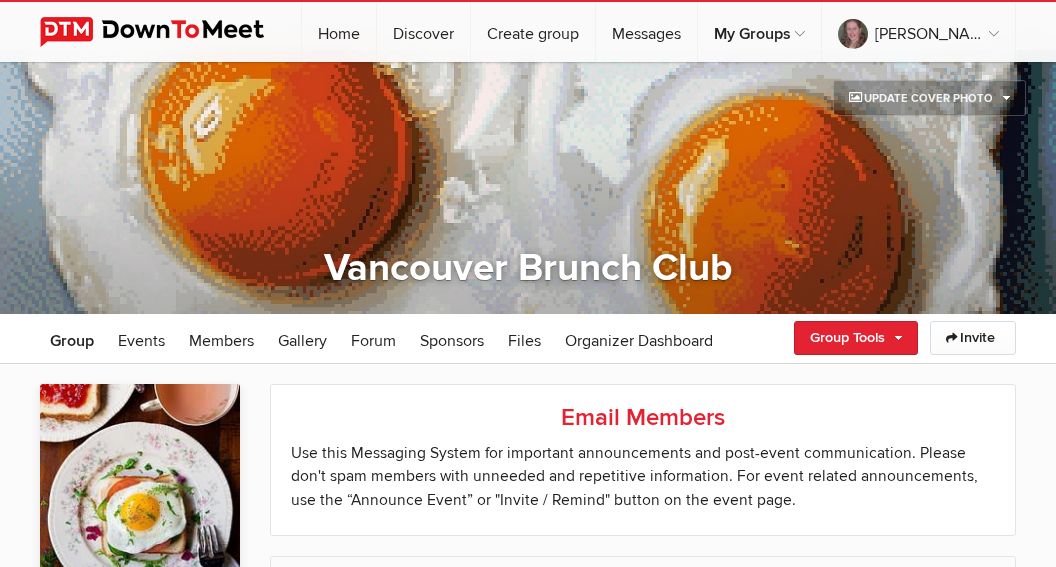 type on "[PERSON_NAME]" 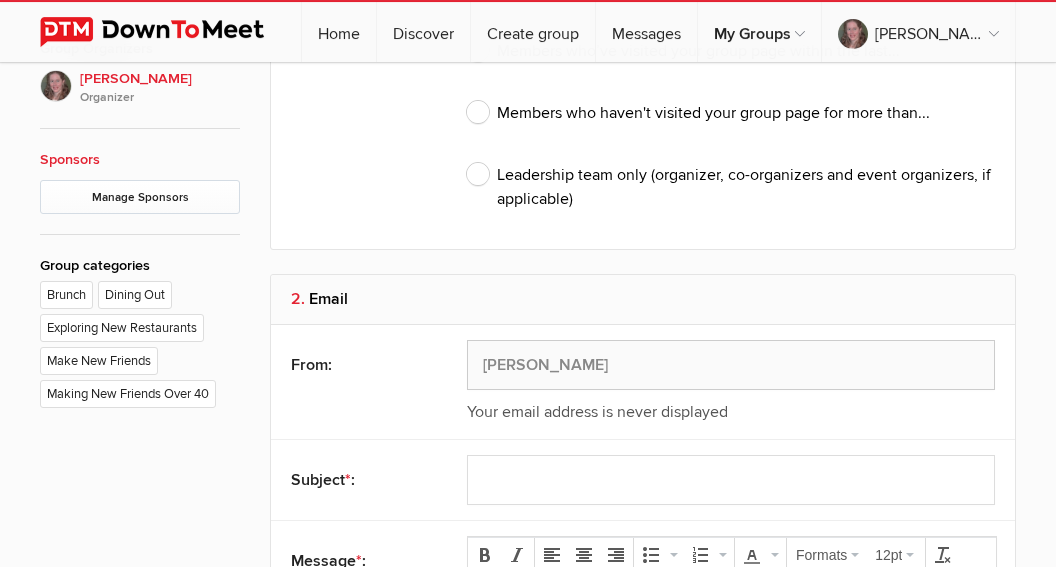 scroll, scrollTop: 954, scrollLeft: 0, axis: vertical 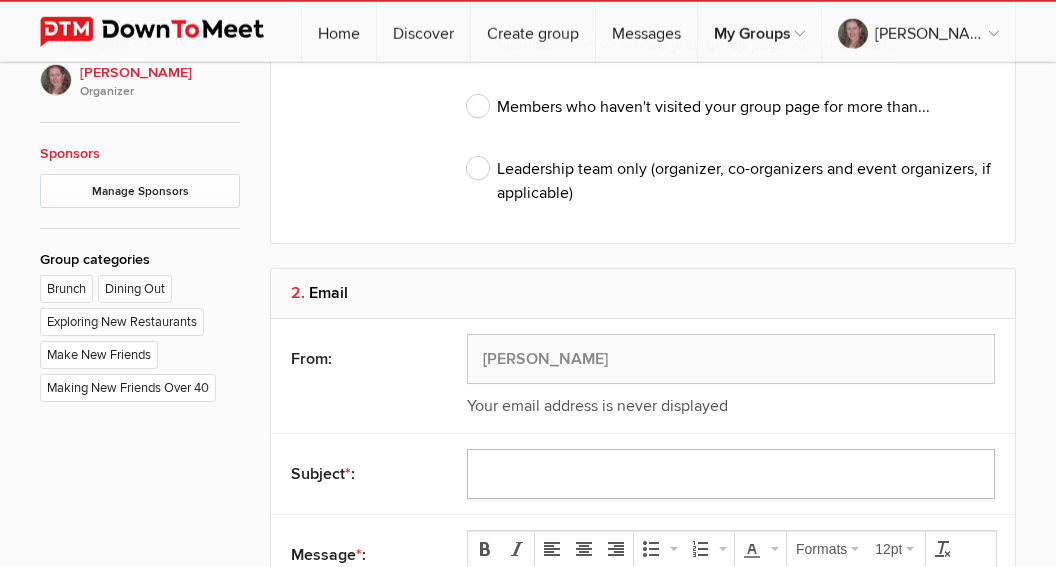 click 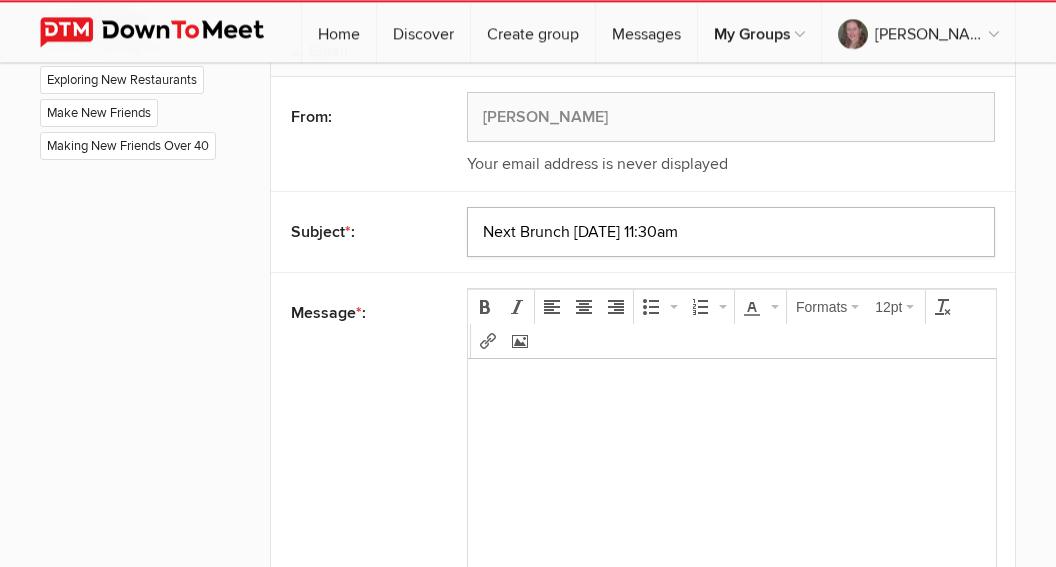 scroll, scrollTop: 1202, scrollLeft: 0, axis: vertical 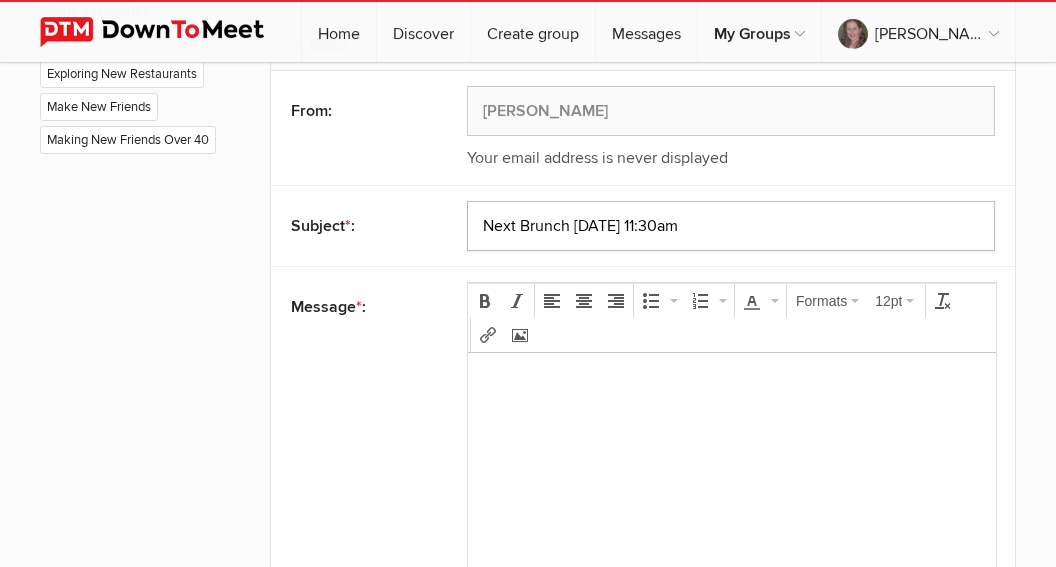 click on "Next Brunch July 27 at 11:30am" 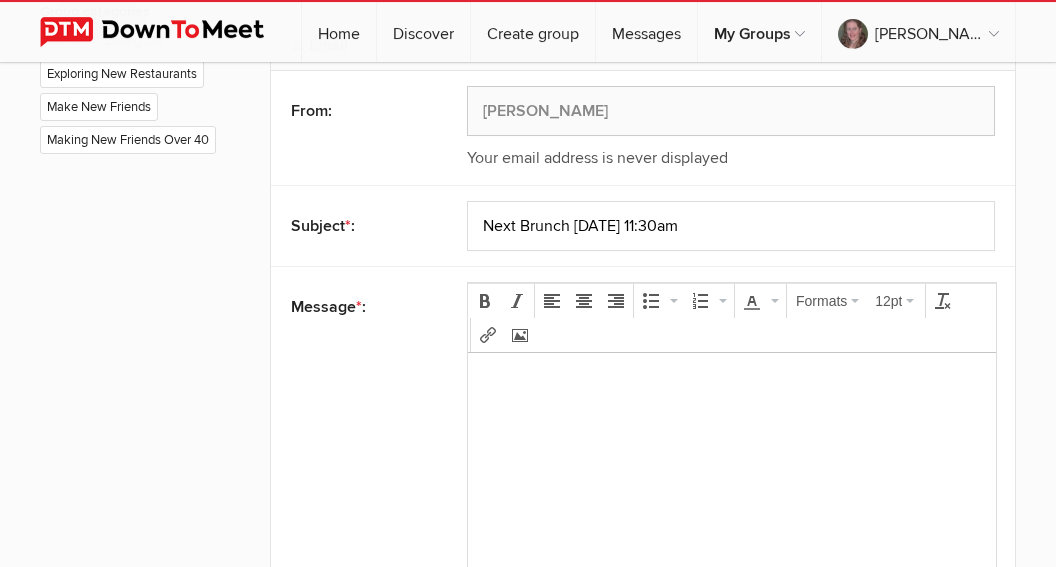 click at bounding box center (732, 414) 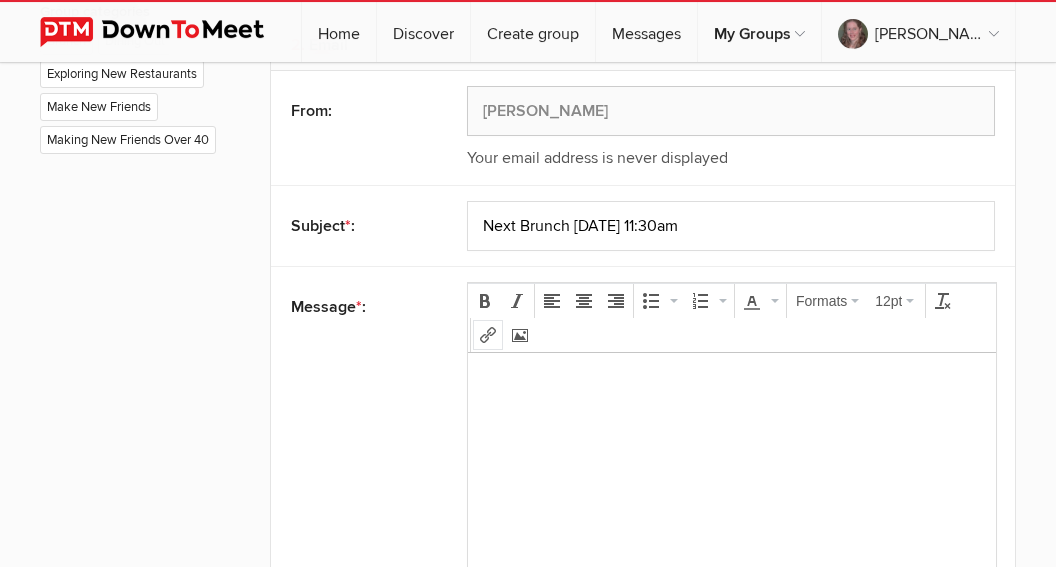click at bounding box center [488, 335] 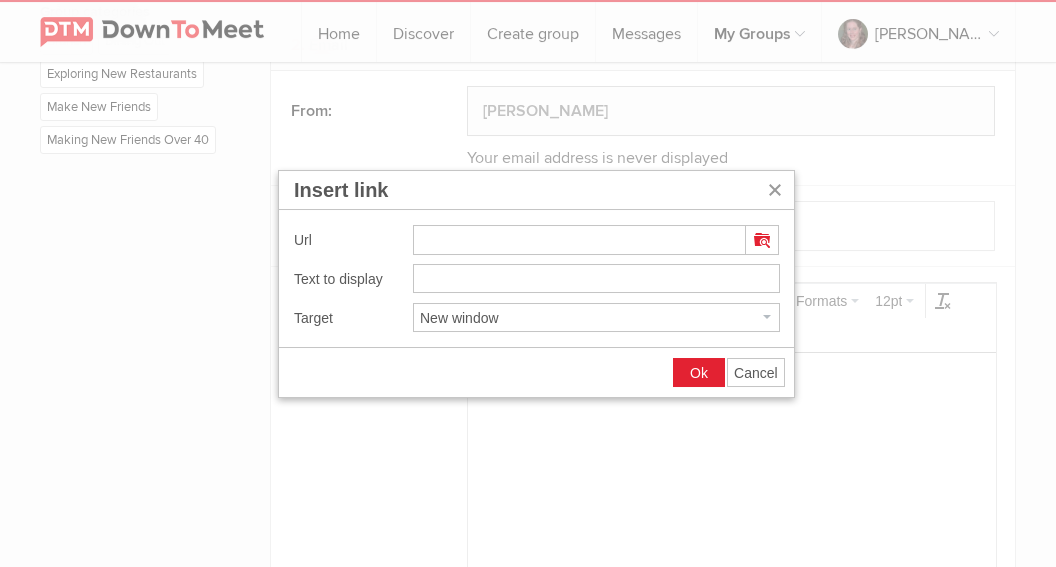 type on "https://www.downtomeet.com/Vancouver-Brunch-Club/The-Teahouse-Stanley-Park-3264927" 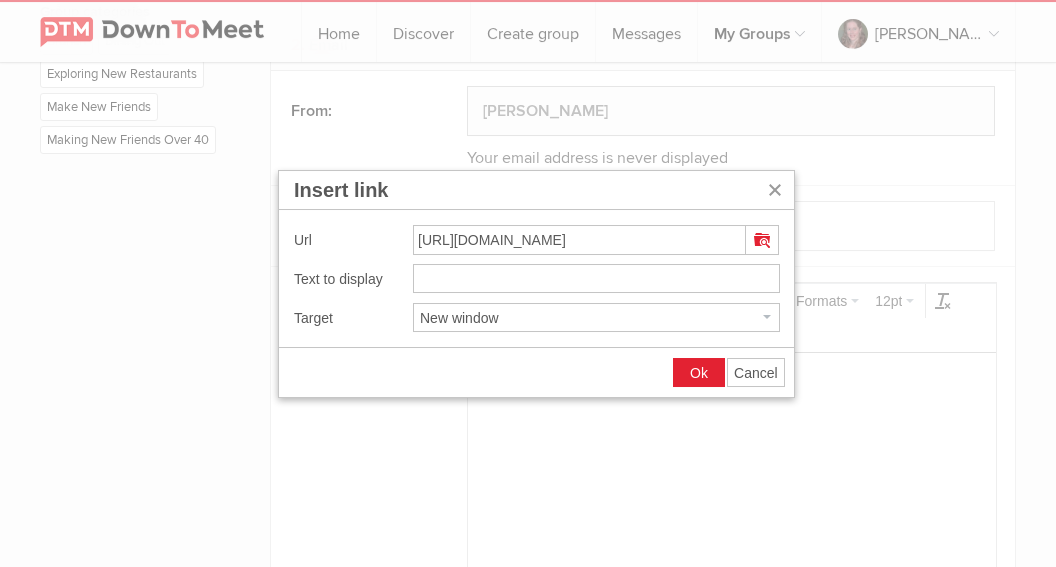 type on "https://www.downtomeet.com/Vancouver-Brunch-Club/The-Teahouse-Stanley-Park-3264927" 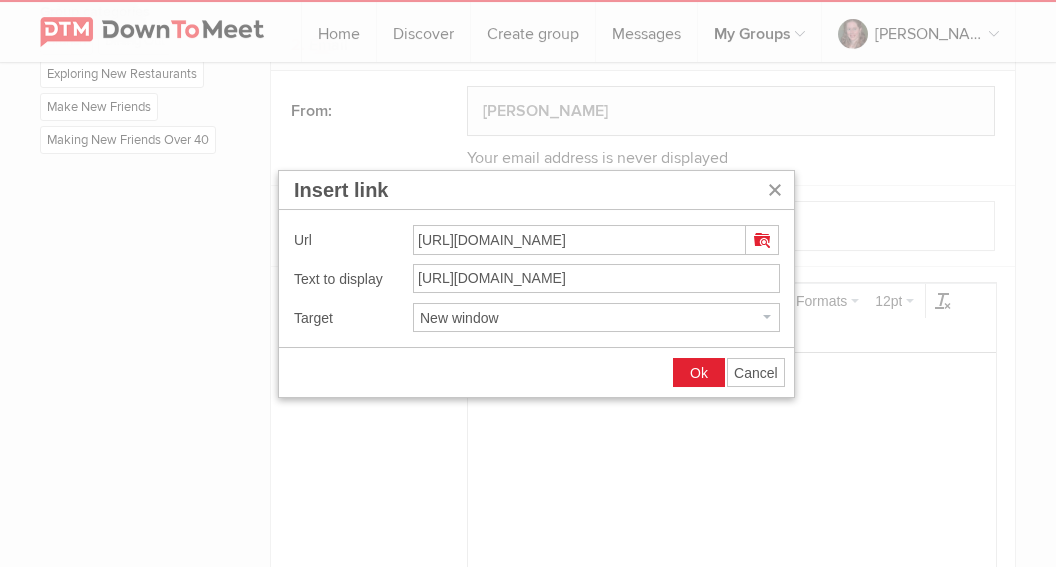 scroll, scrollTop: 0, scrollLeft: 248, axis: horizontal 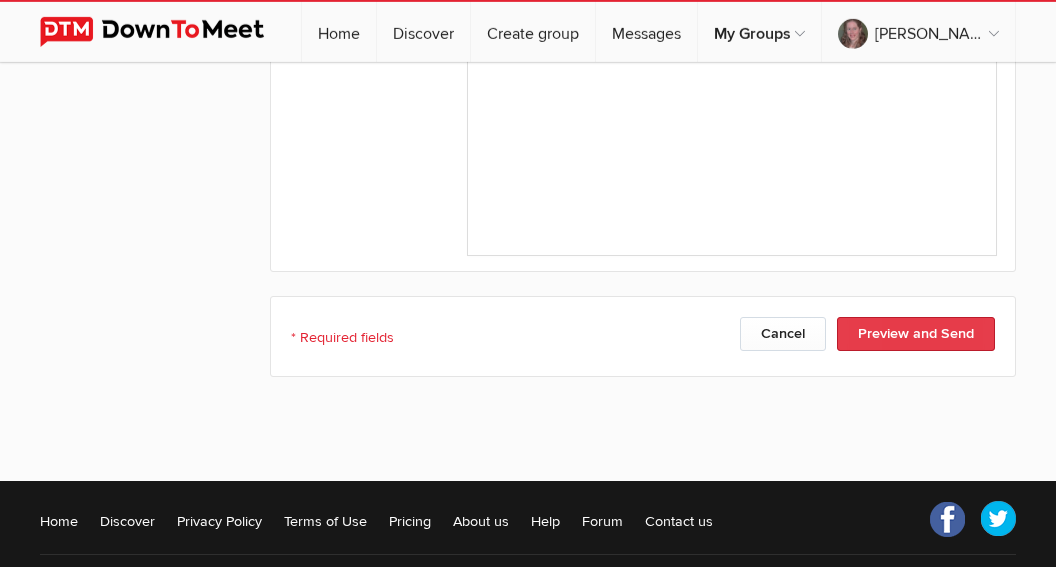 click on "Preview and Send" 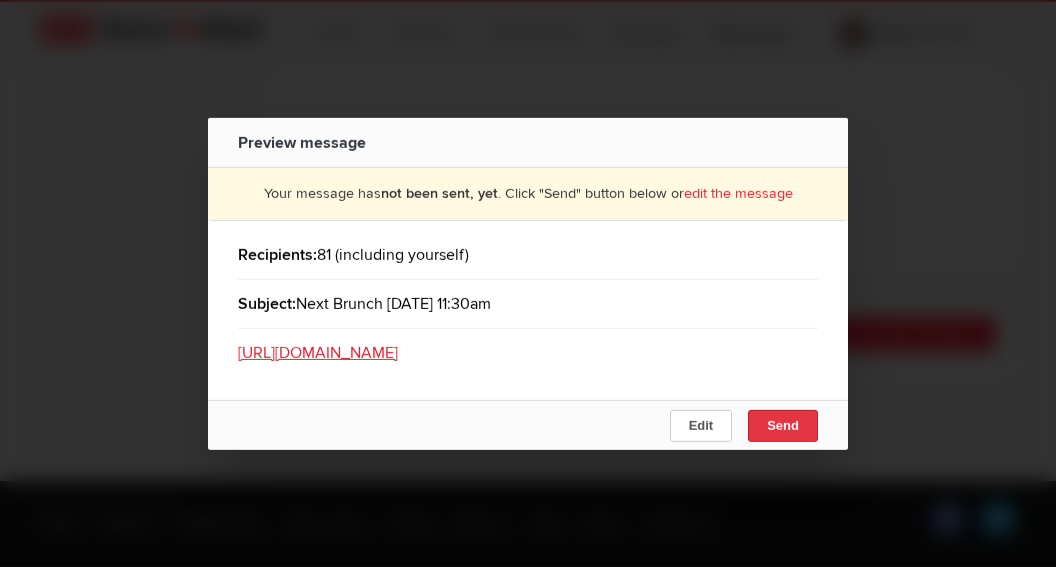 click on "Send" 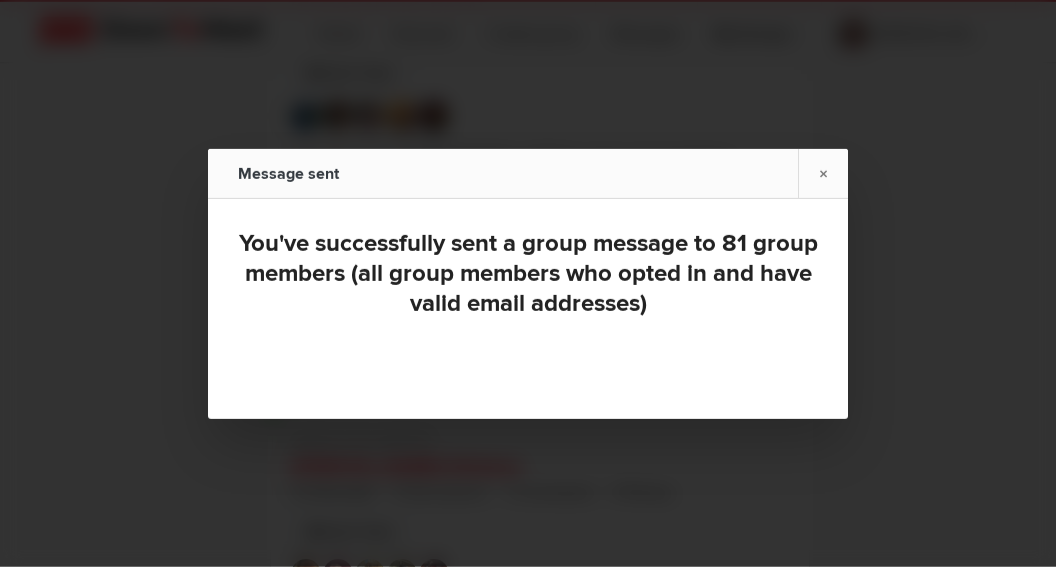 scroll, scrollTop: 0, scrollLeft: 0, axis: both 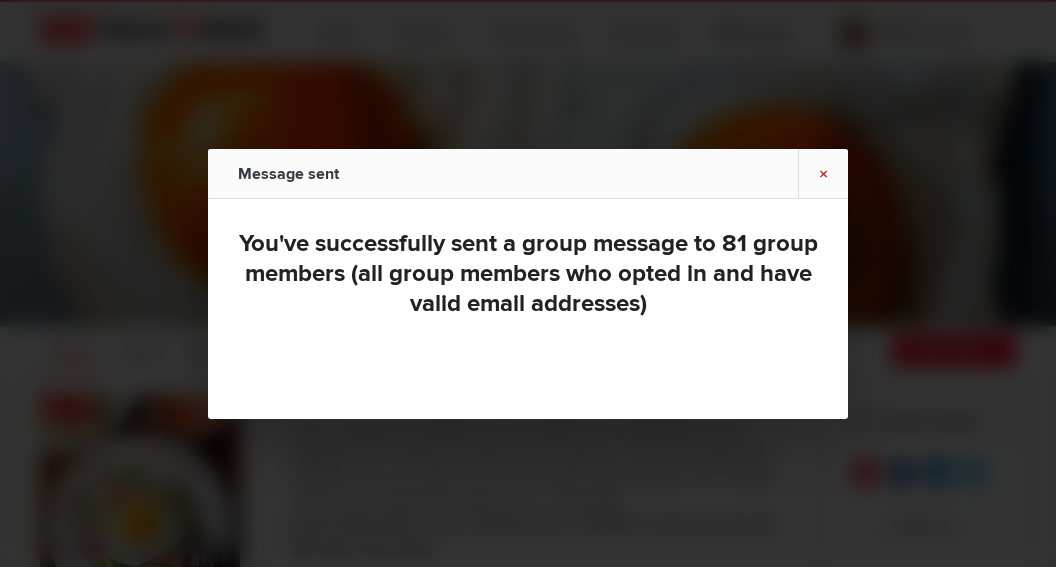 click on "×" 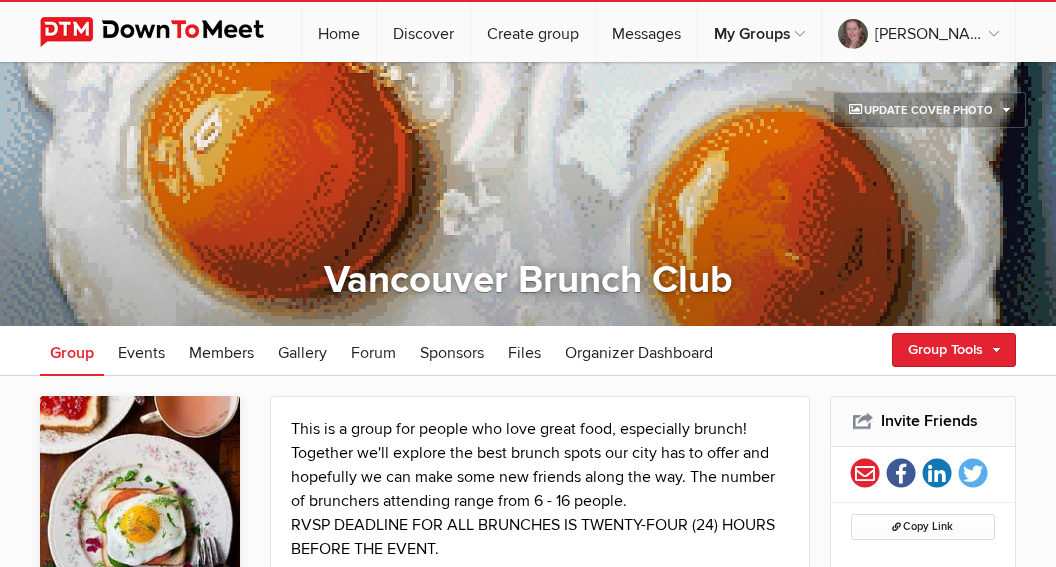 scroll, scrollTop: 470, scrollLeft: 0, axis: vertical 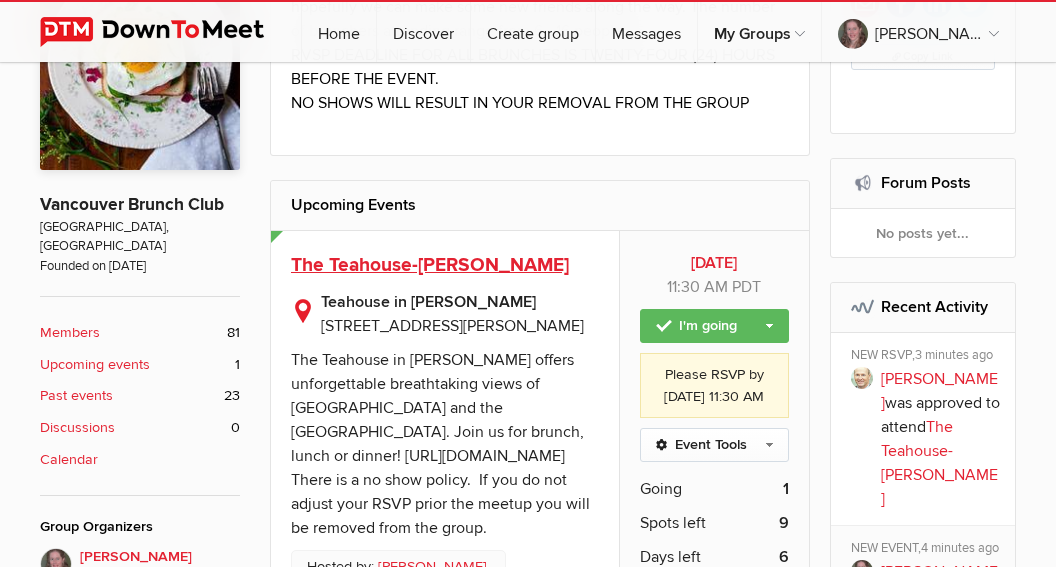click on "The Teahouse-[PERSON_NAME]" 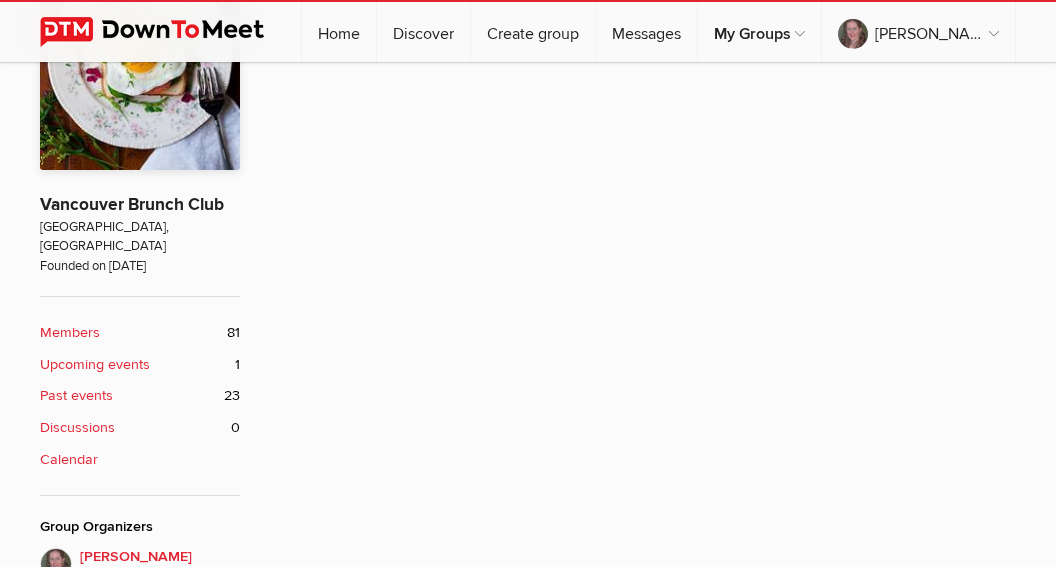 scroll, scrollTop: 0, scrollLeft: 0, axis: both 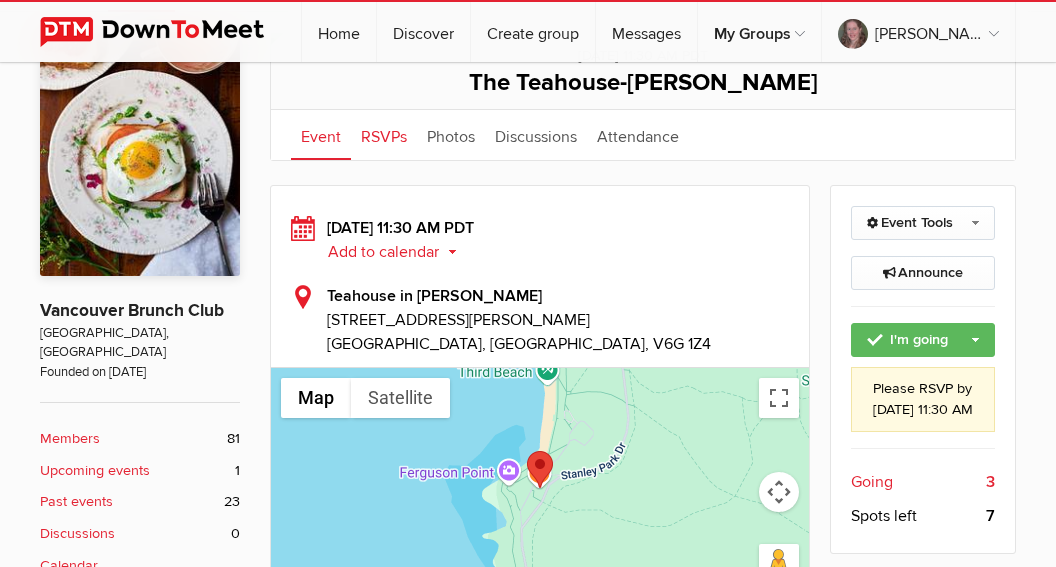 click on "RSVPs" 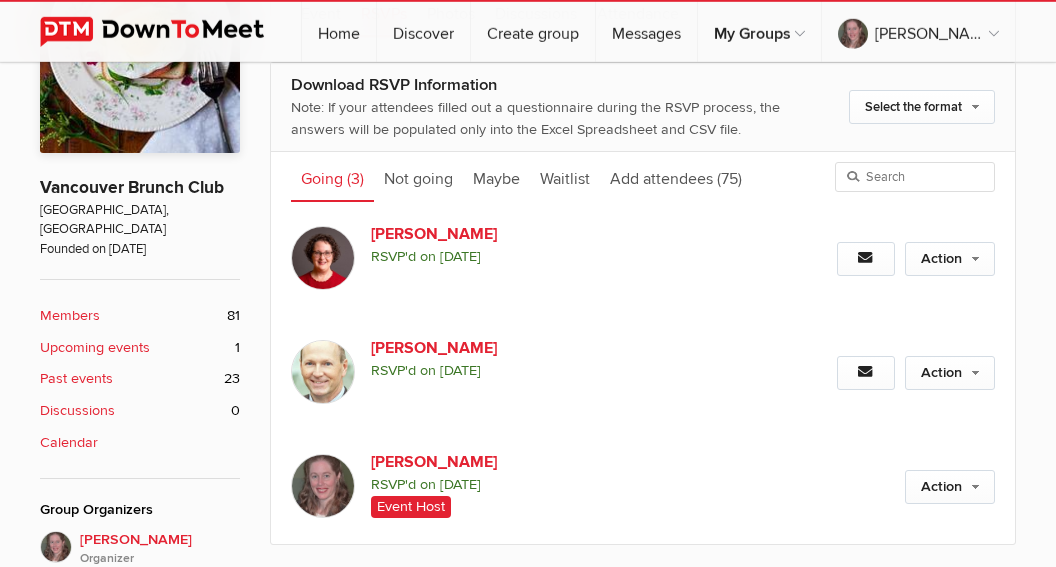 scroll, scrollTop: 506, scrollLeft: 0, axis: vertical 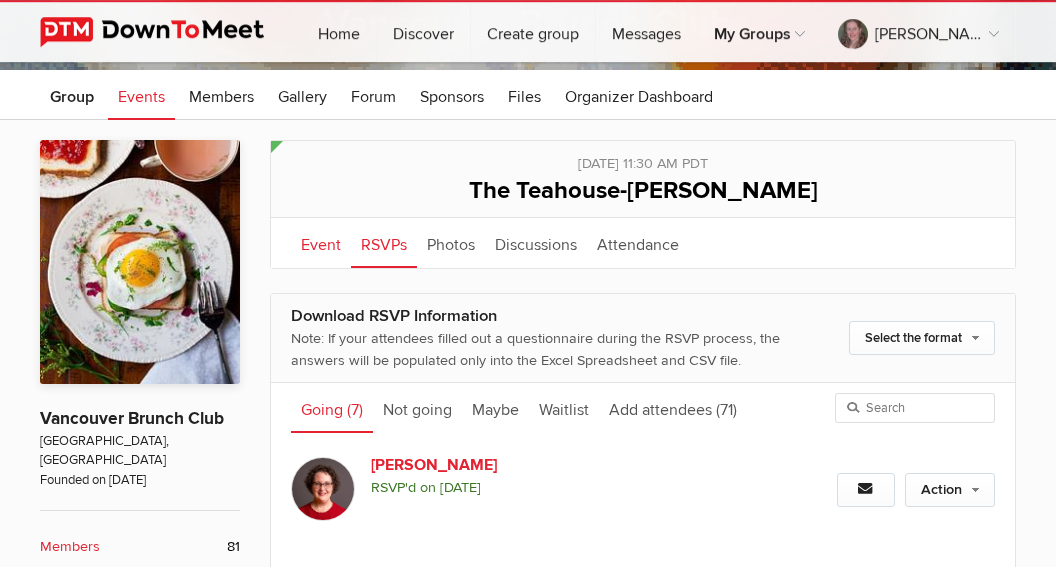 click on "Event" 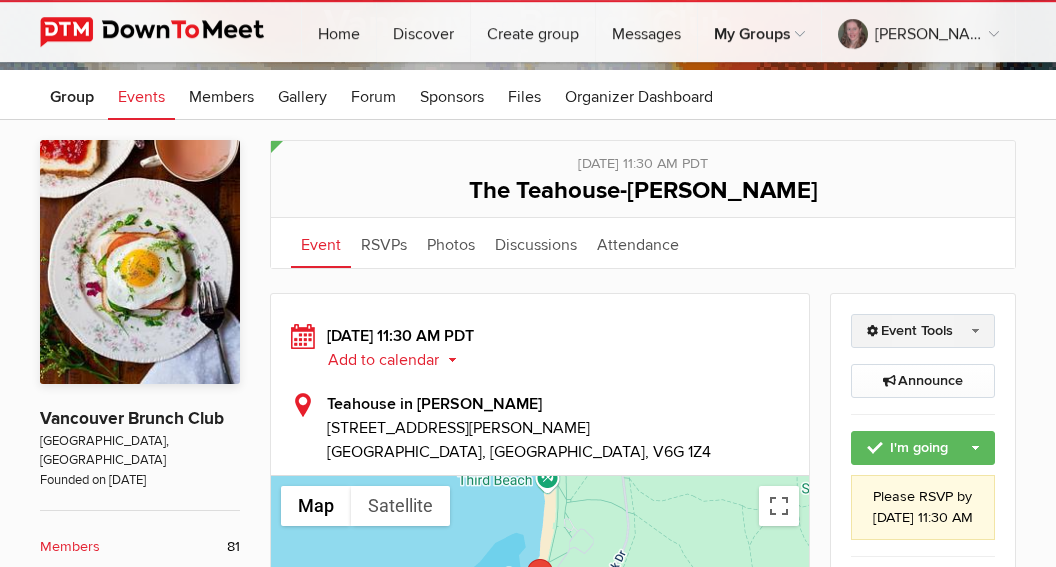 click on "Event Tools" 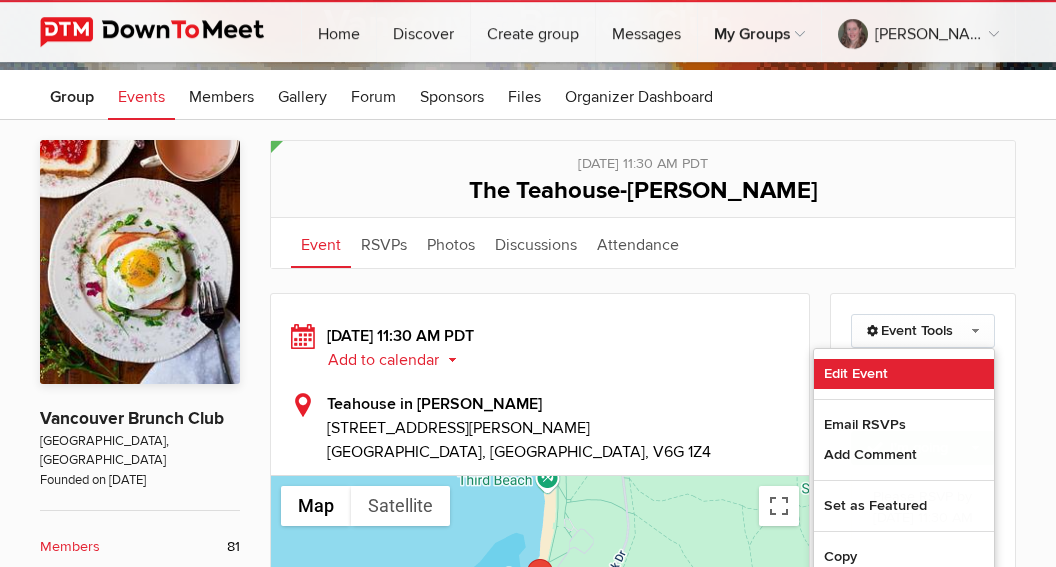 click on "Edit Event" 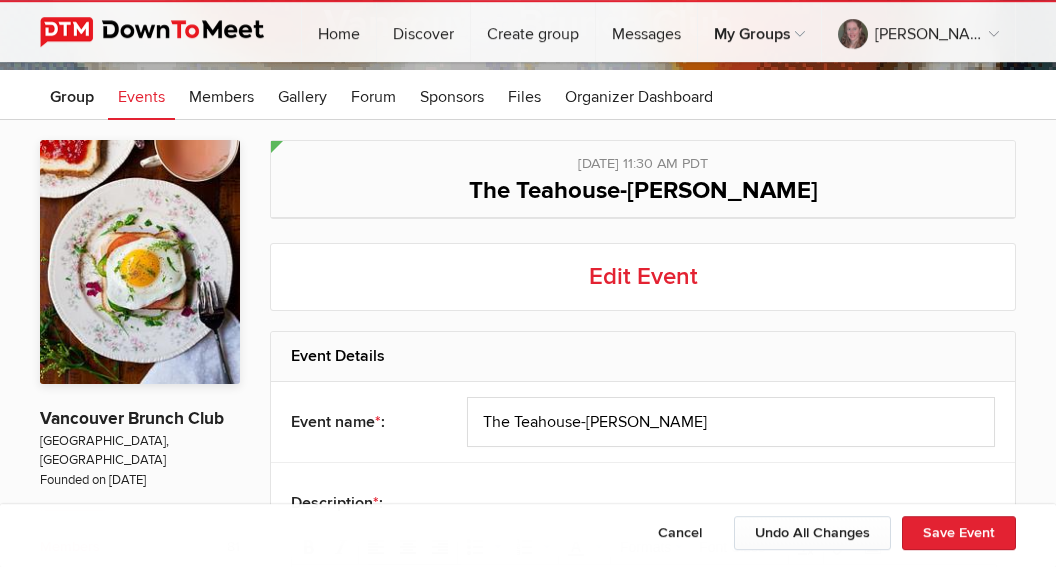 scroll, scrollTop: 0, scrollLeft: 0, axis: both 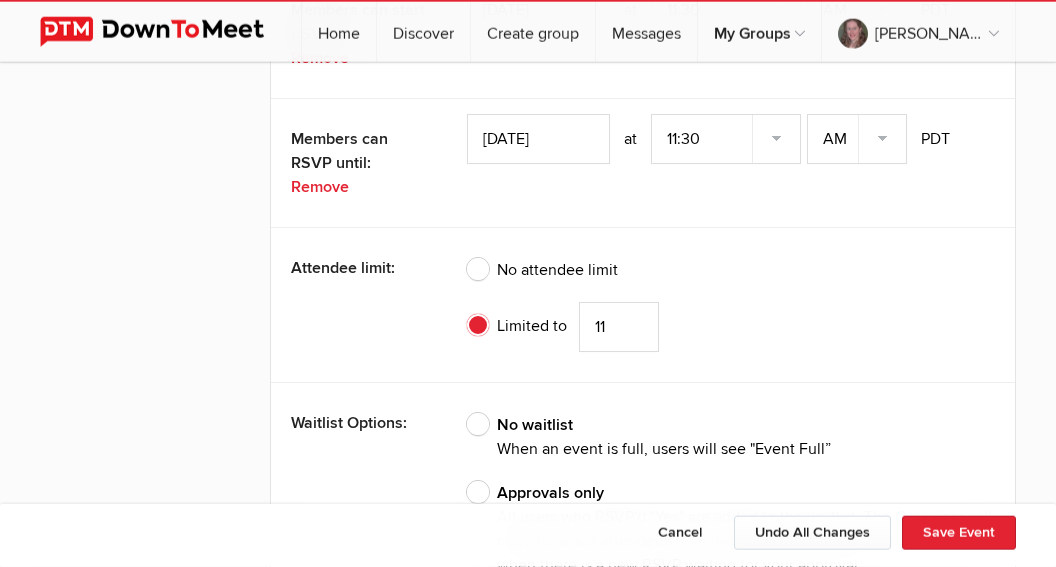 click on "11" 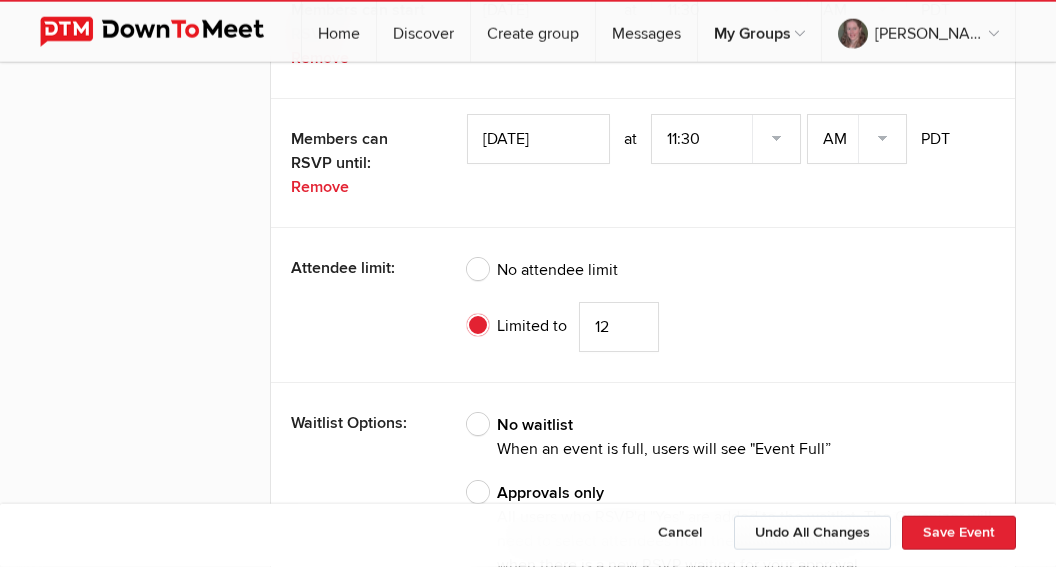 click on "12" 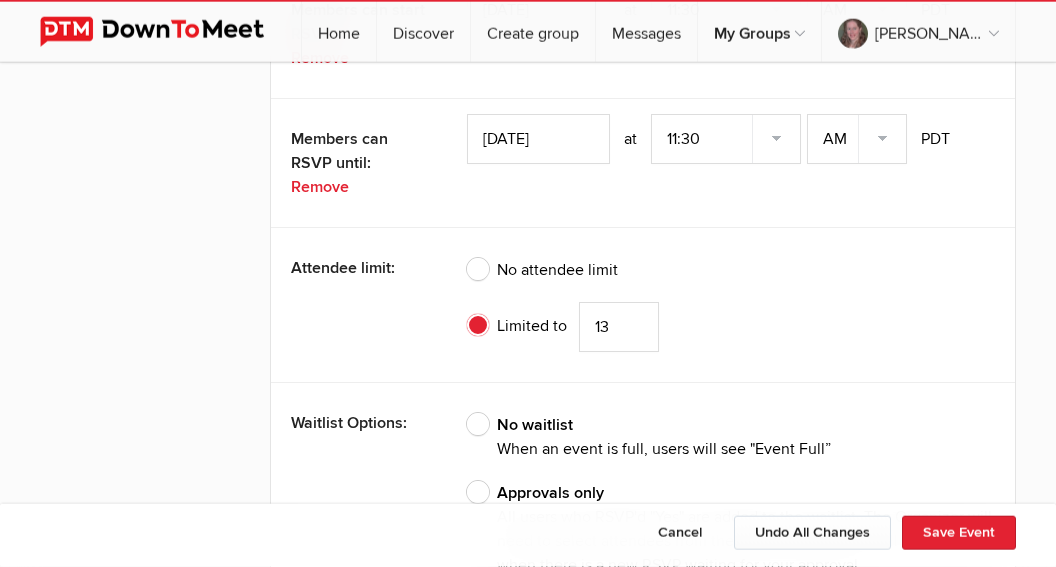 click on "13" 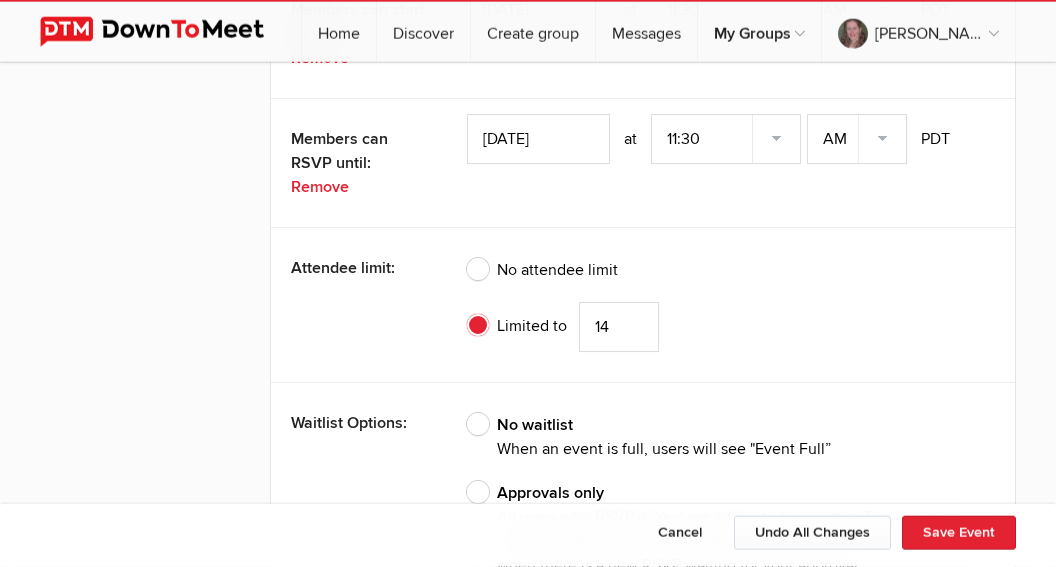 type on "14" 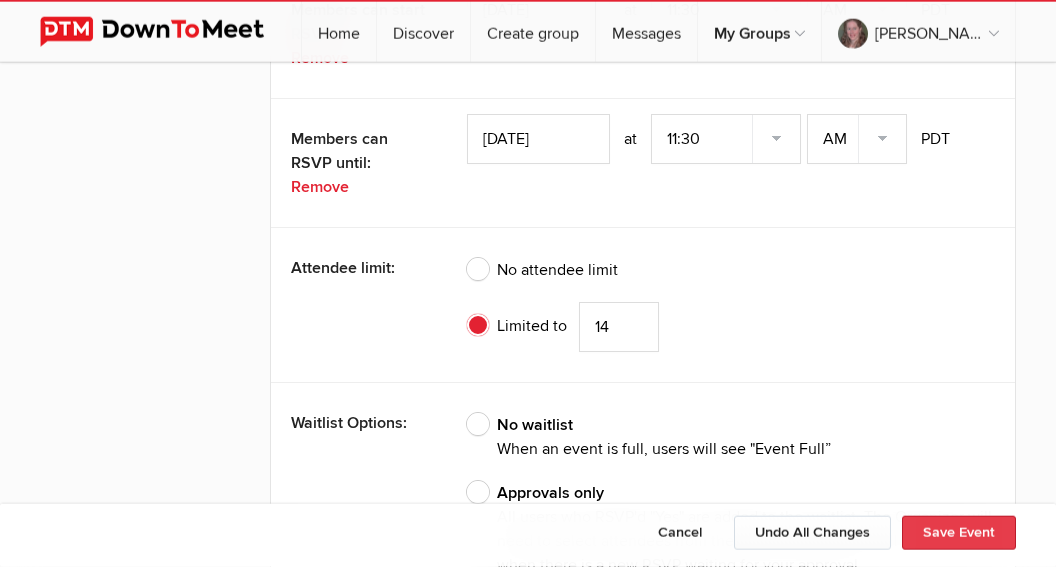 click on "Save Event" 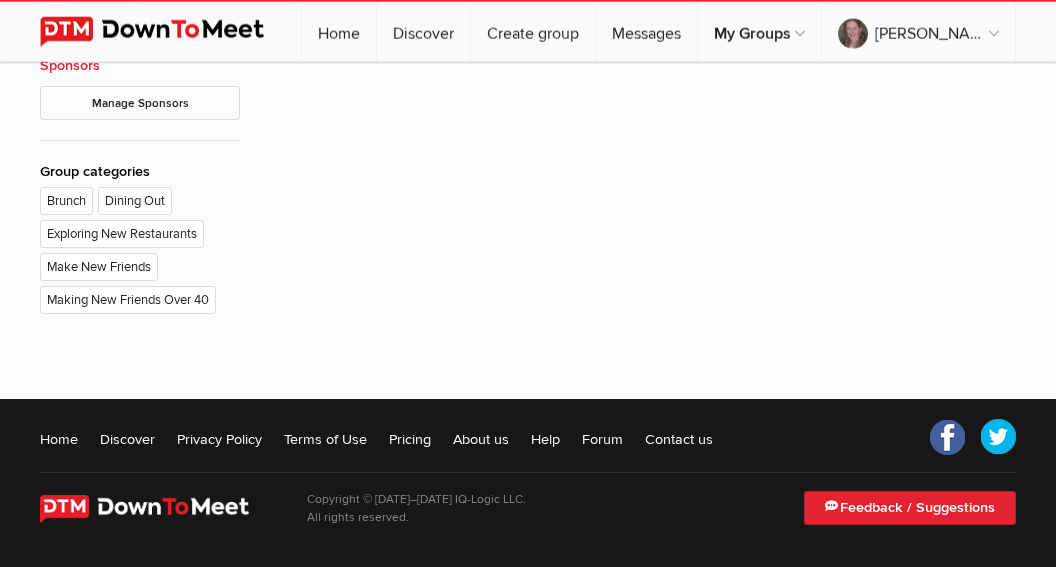 scroll, scrollTop: 0, scrollLeft: 0, axis: both 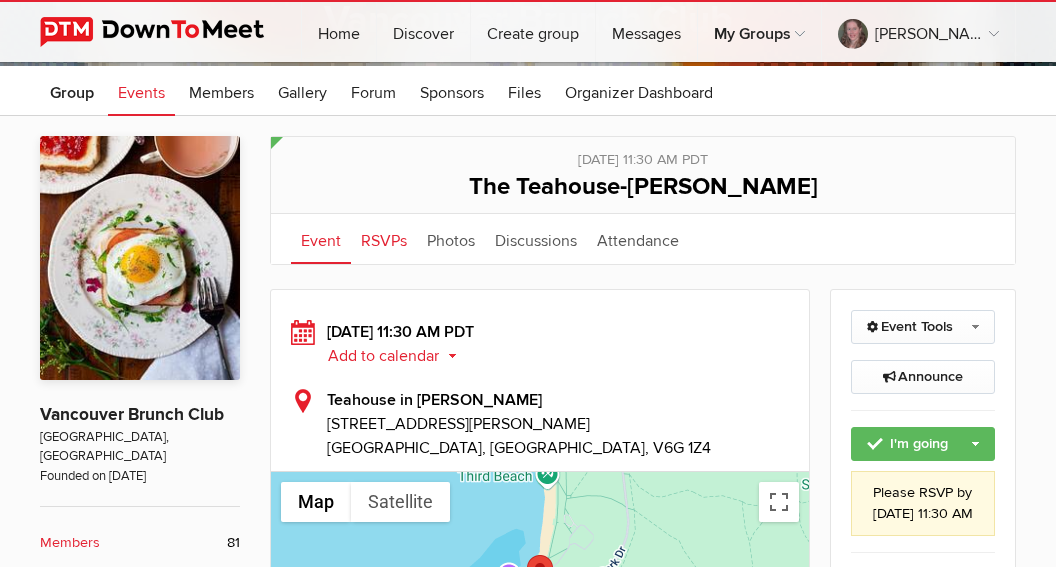 click on "RSVPs" 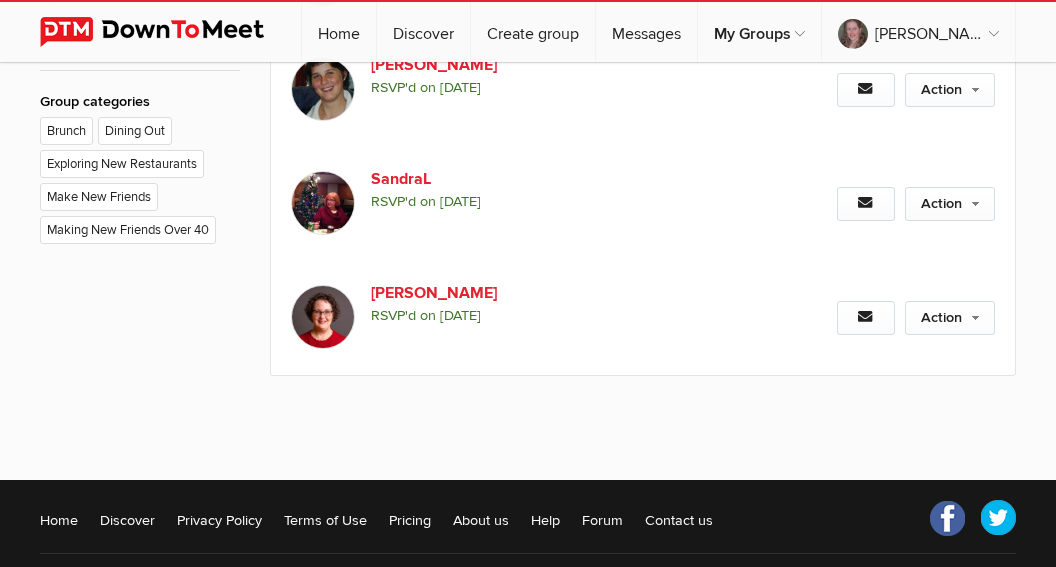 scroll, scrollTop: 1144, scrollLeft: 0, axis: vertical 